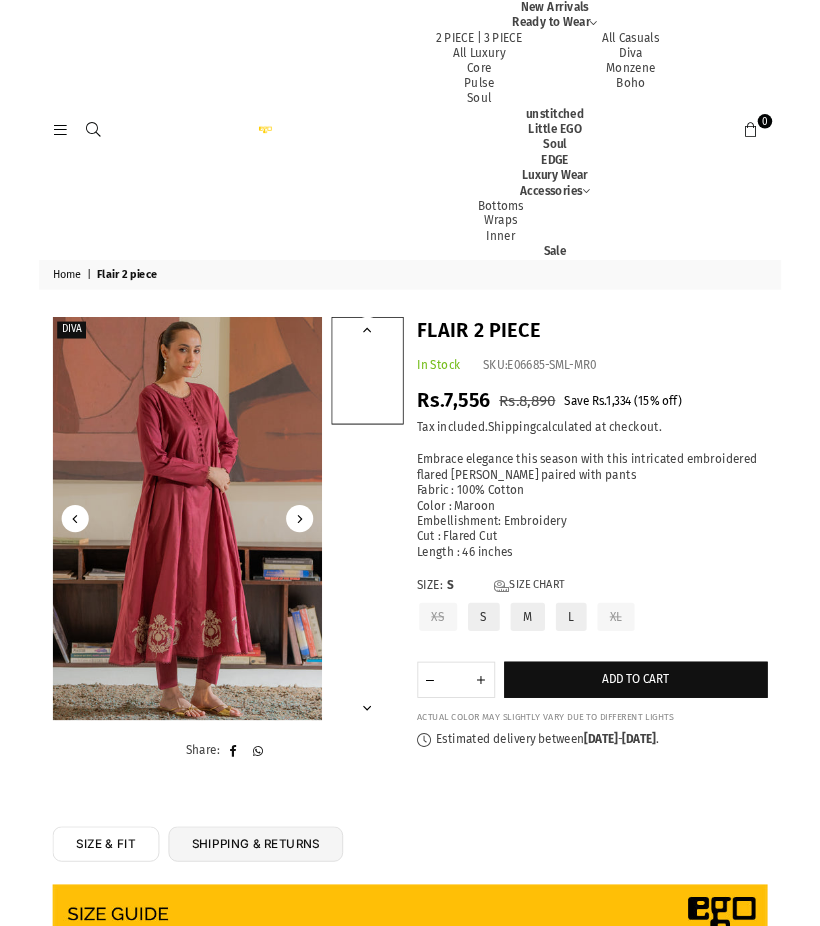 scroll, scrollTop: 0, scrollLeft: 0, axis: both 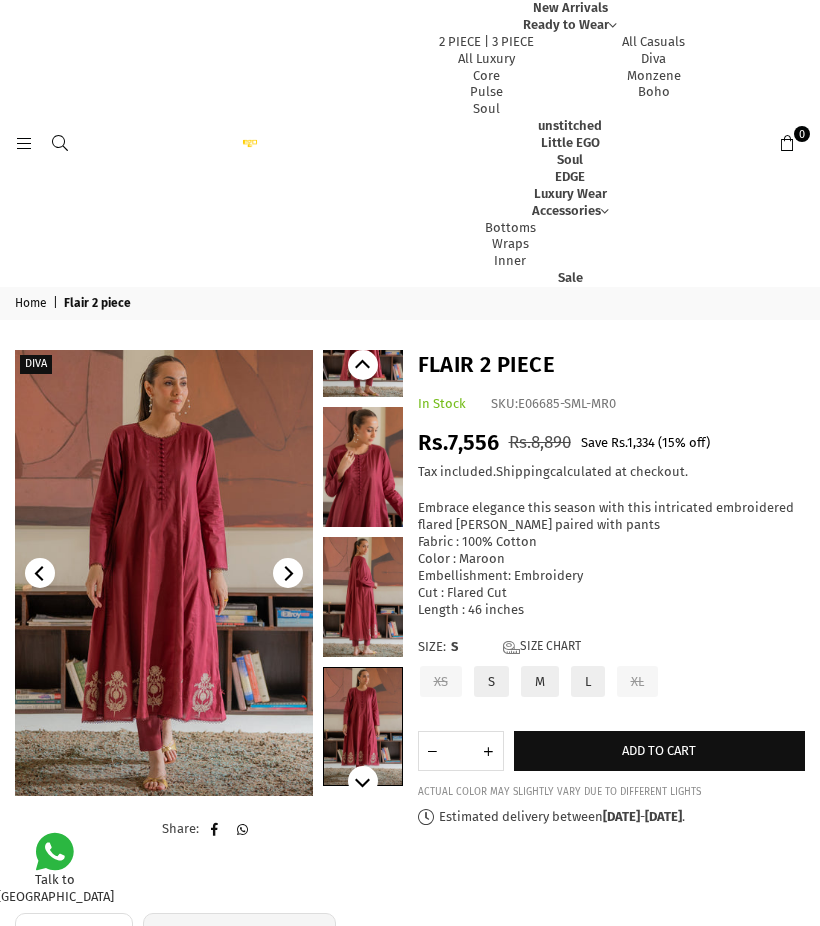 click at bounding box center (24, 144) 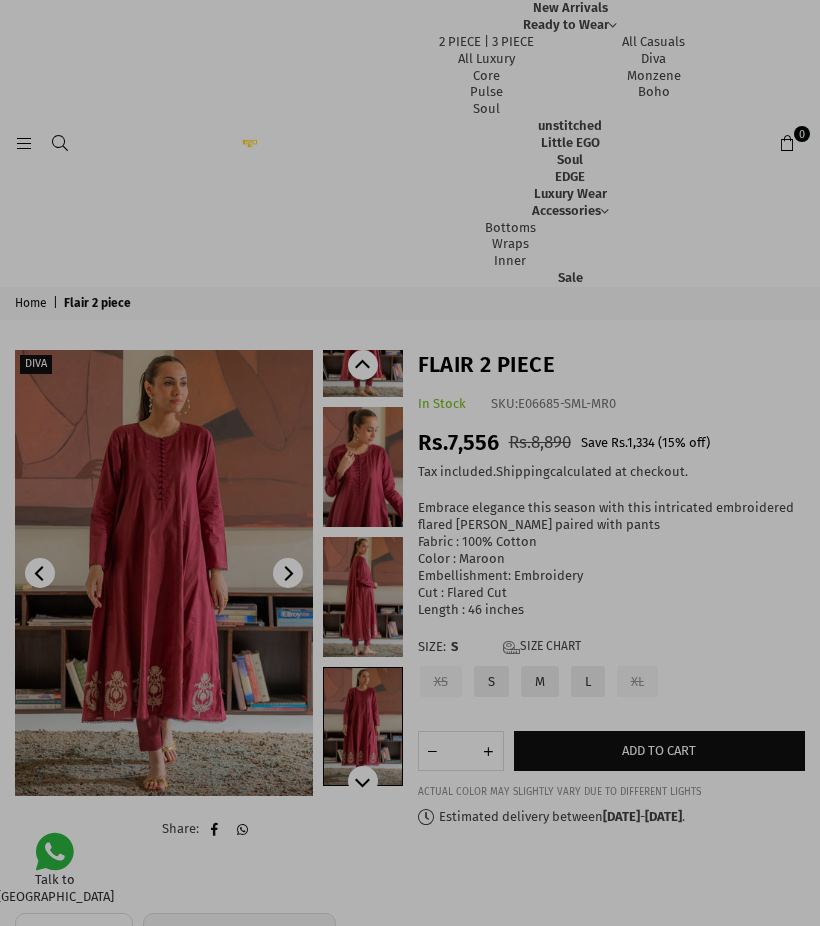 click at bounding box center (410, 463) 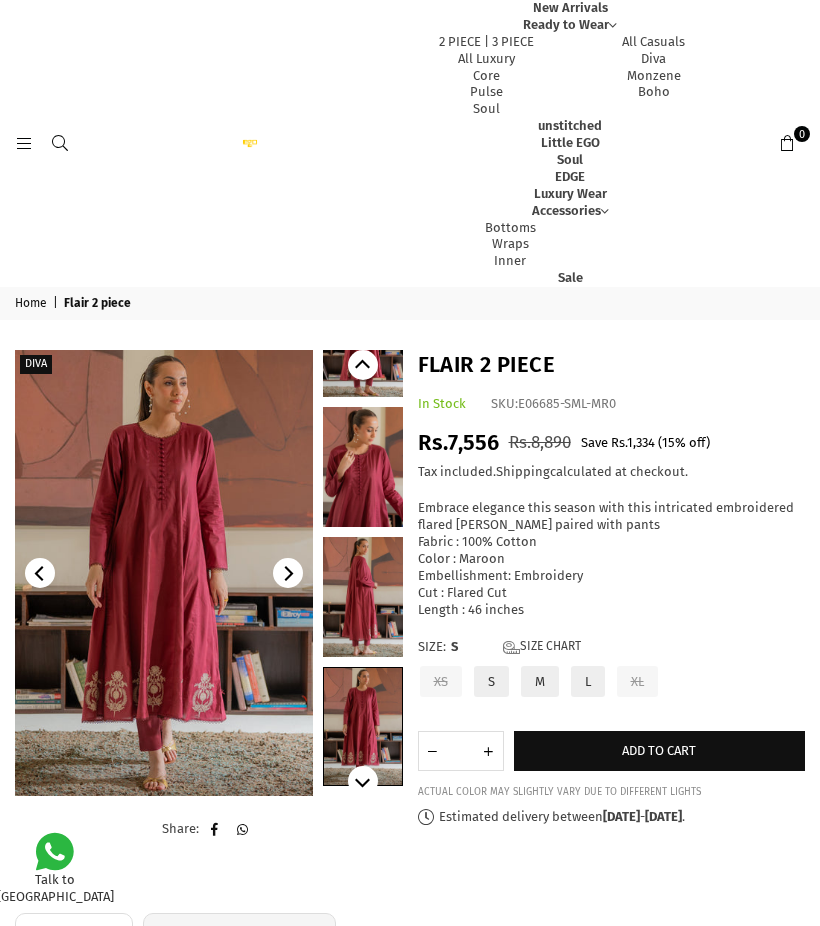 click at bounding box center (24, 144) 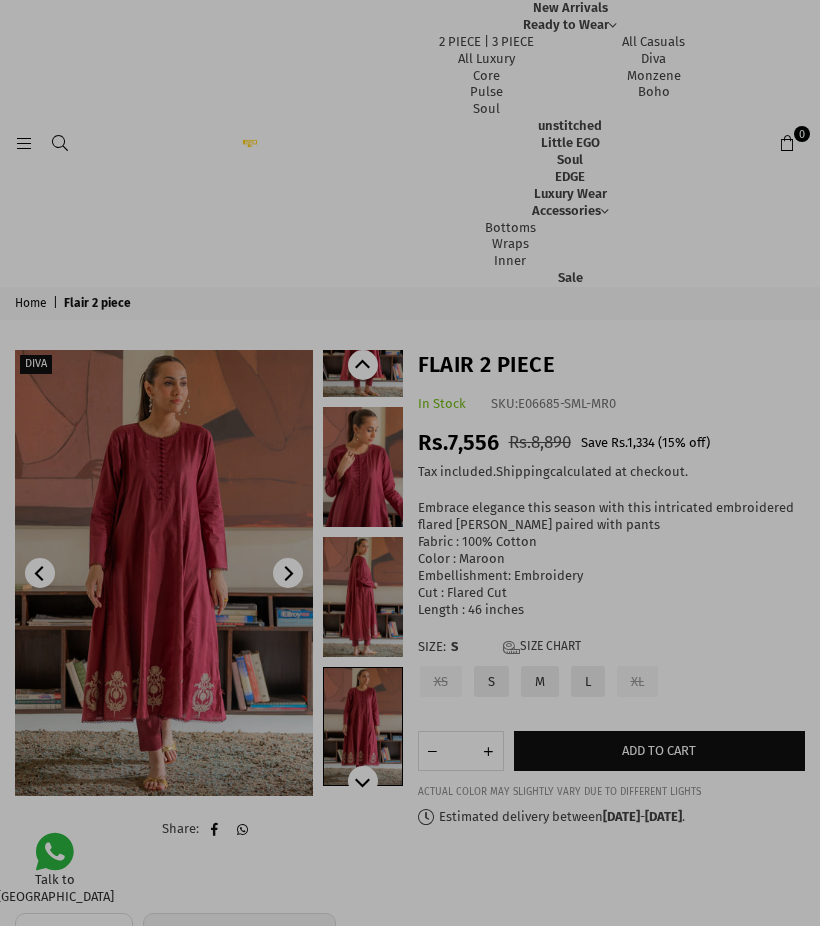 click at bounding box center (410, 463) 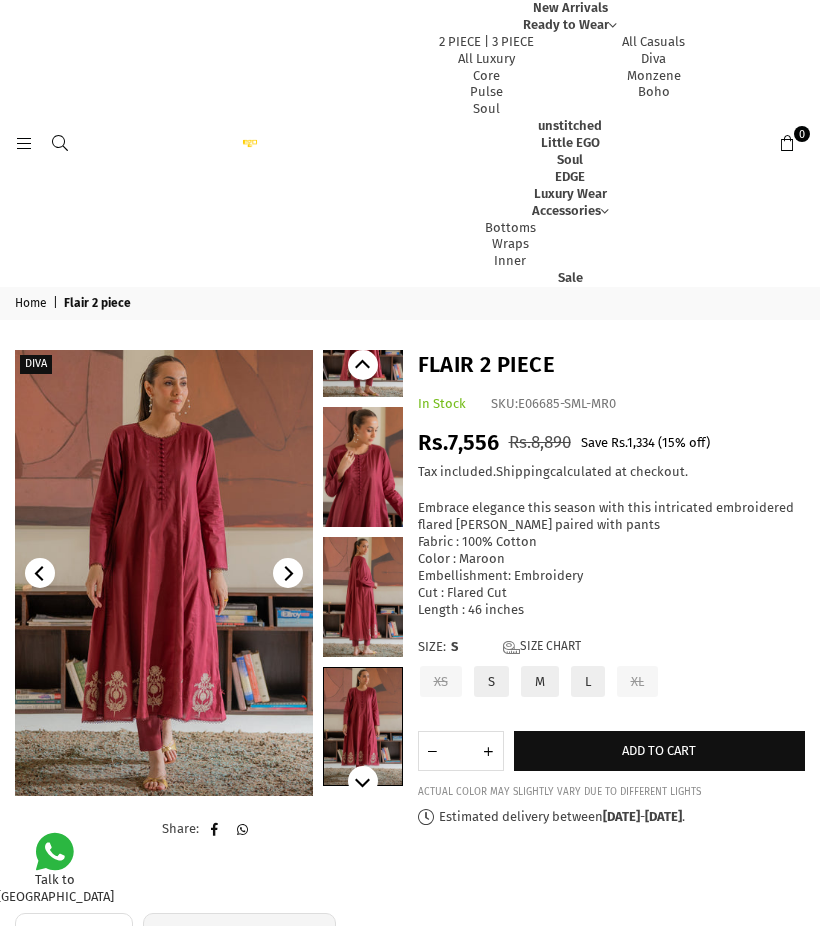 click at bounding box center [24, 144] 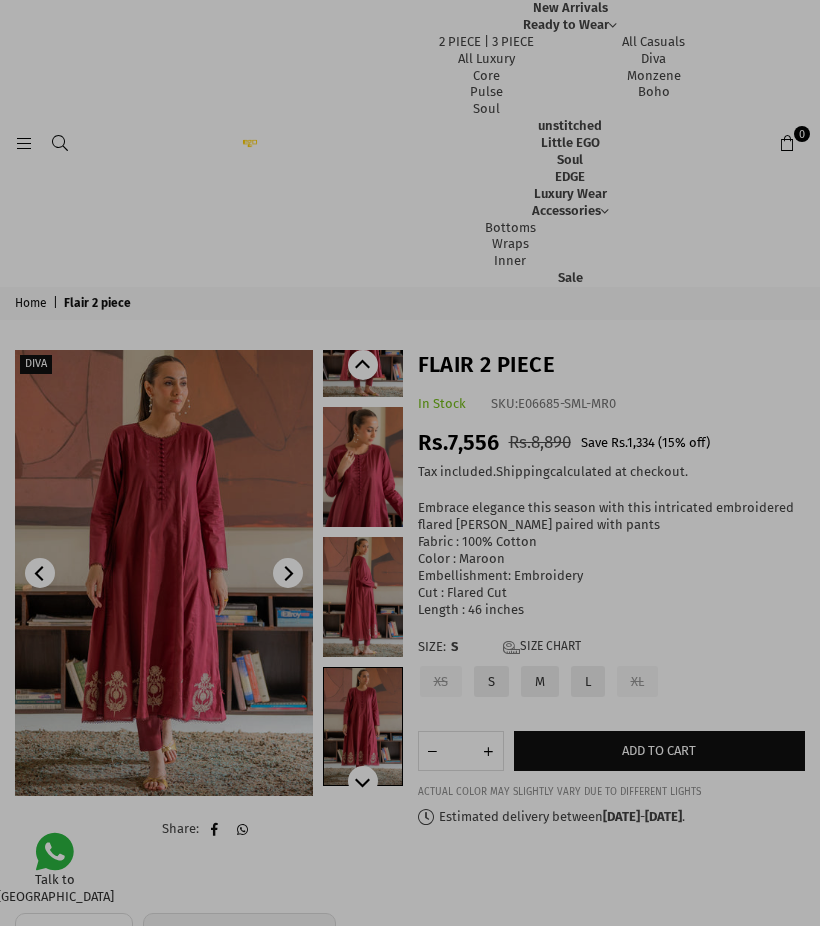 click at bounding box center [410, 463] 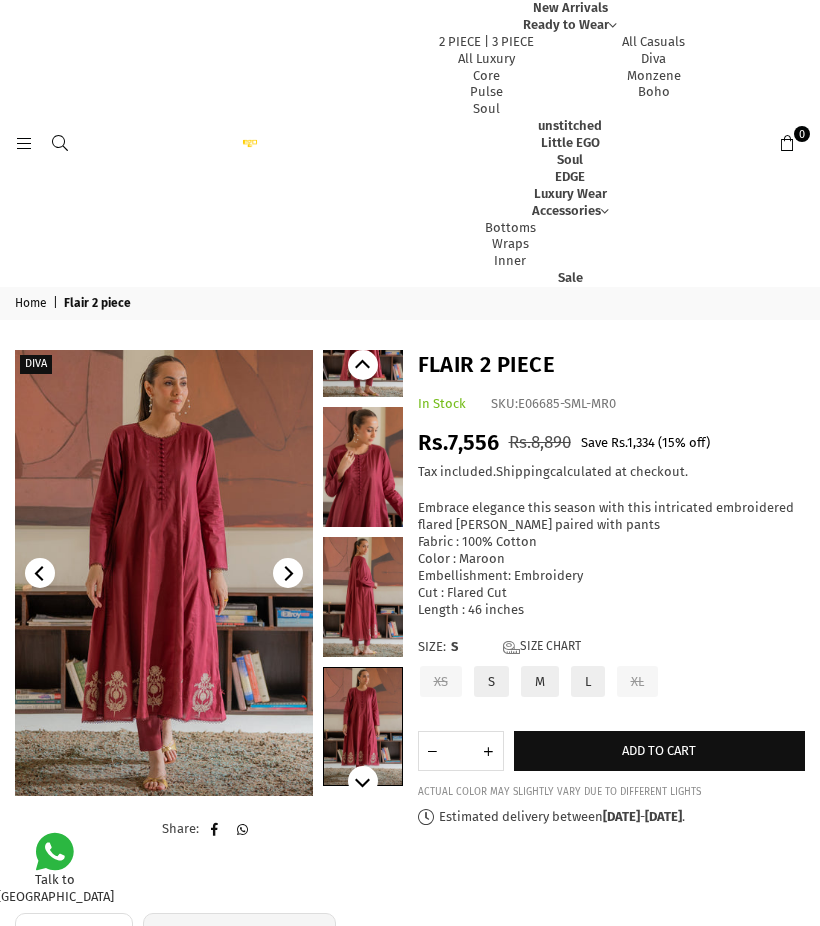 click on "unstitched" at bounding box center (570, 125) 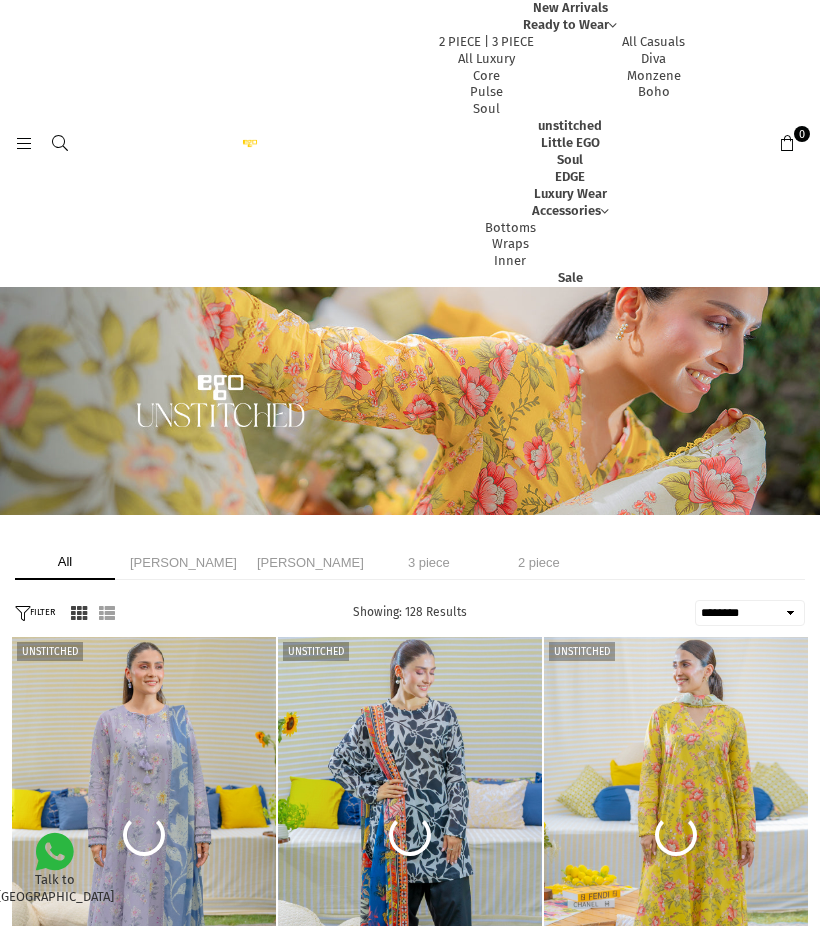select on "******" 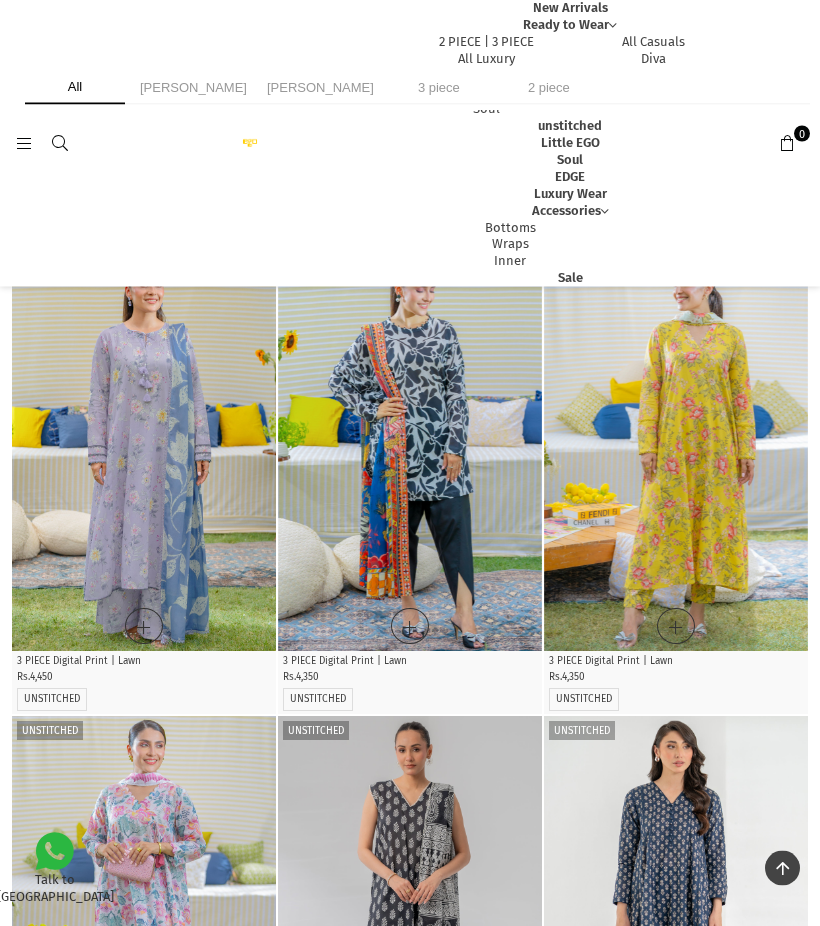 scroll, scrollTop: 167, scrollLeft: 0, axis: vertical 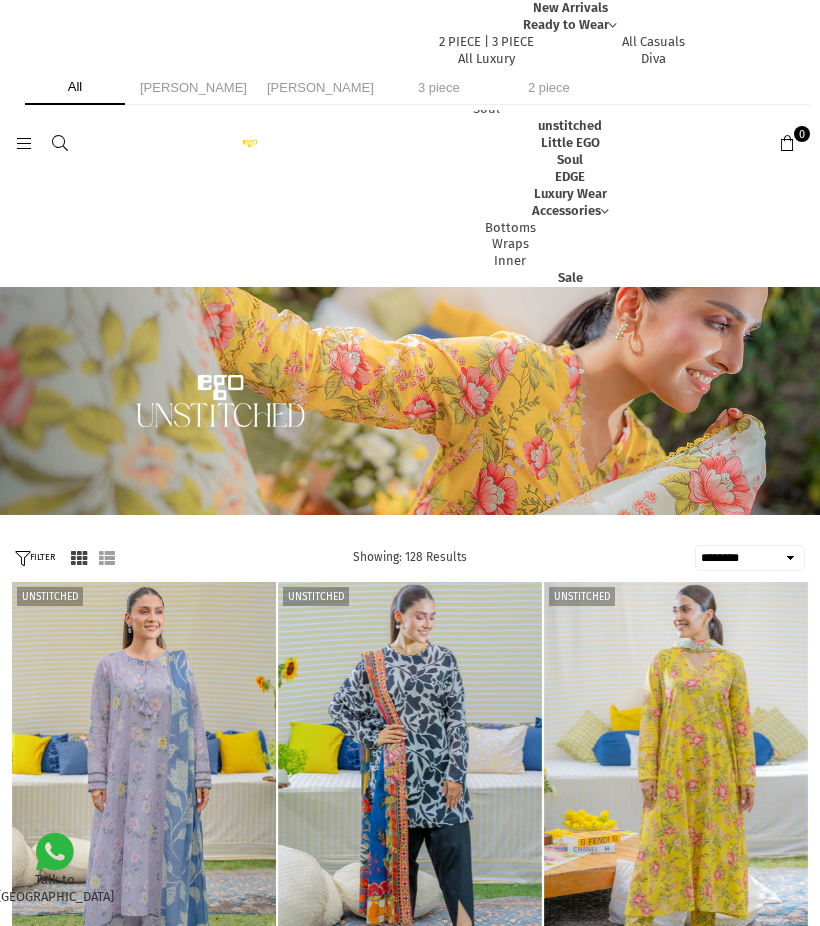 click on "Sale" at bounding box center [570, 277] 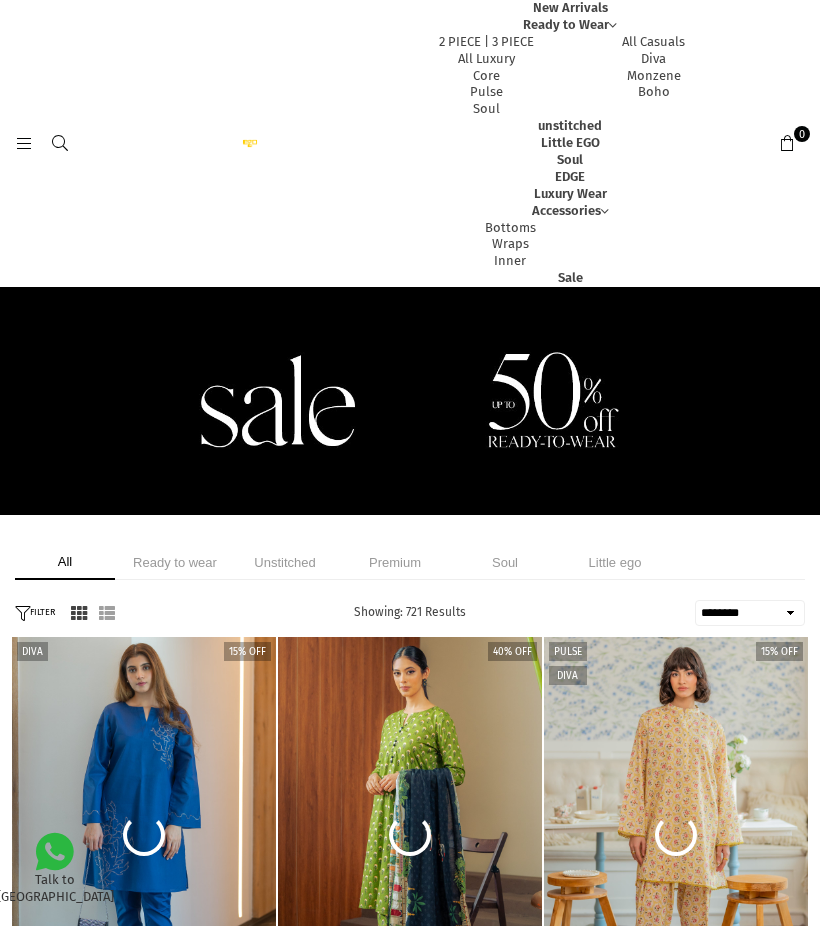 select on "******" 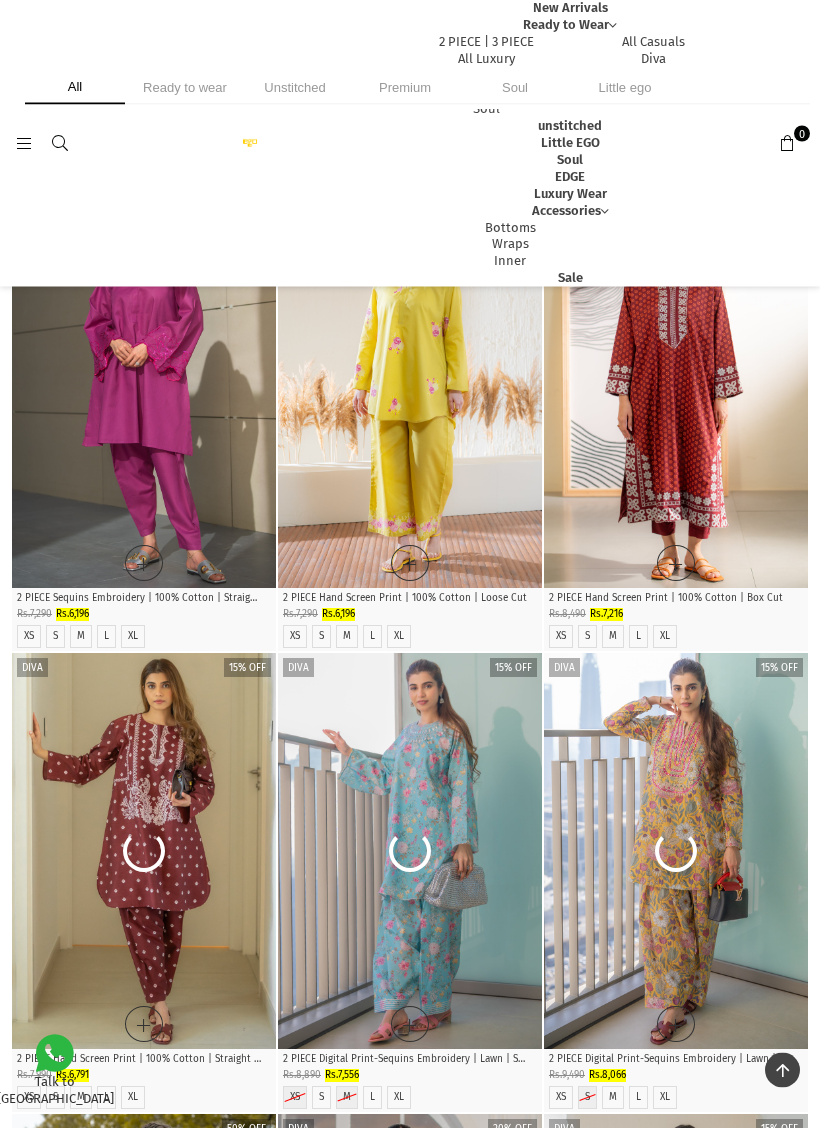 scroll, scrollTop: 1758, scrollLeft: 0, axis: vertical 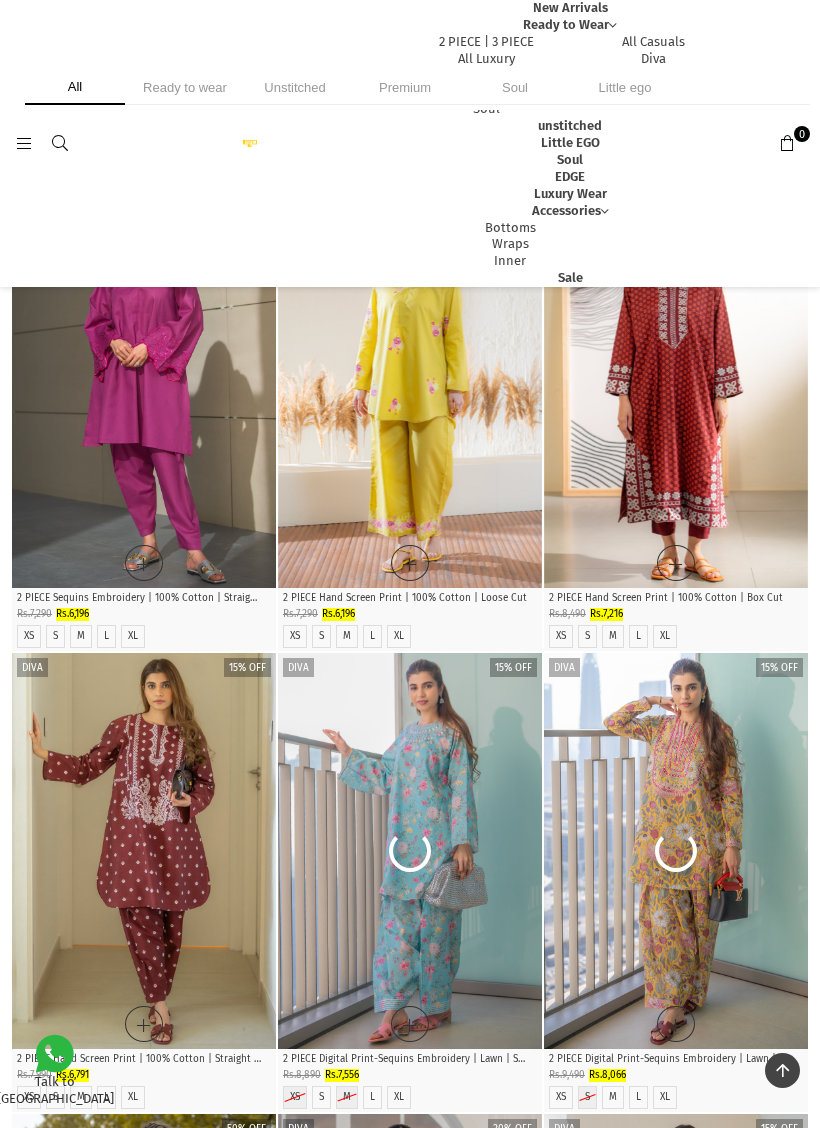 click at bounding box center [52, 144] 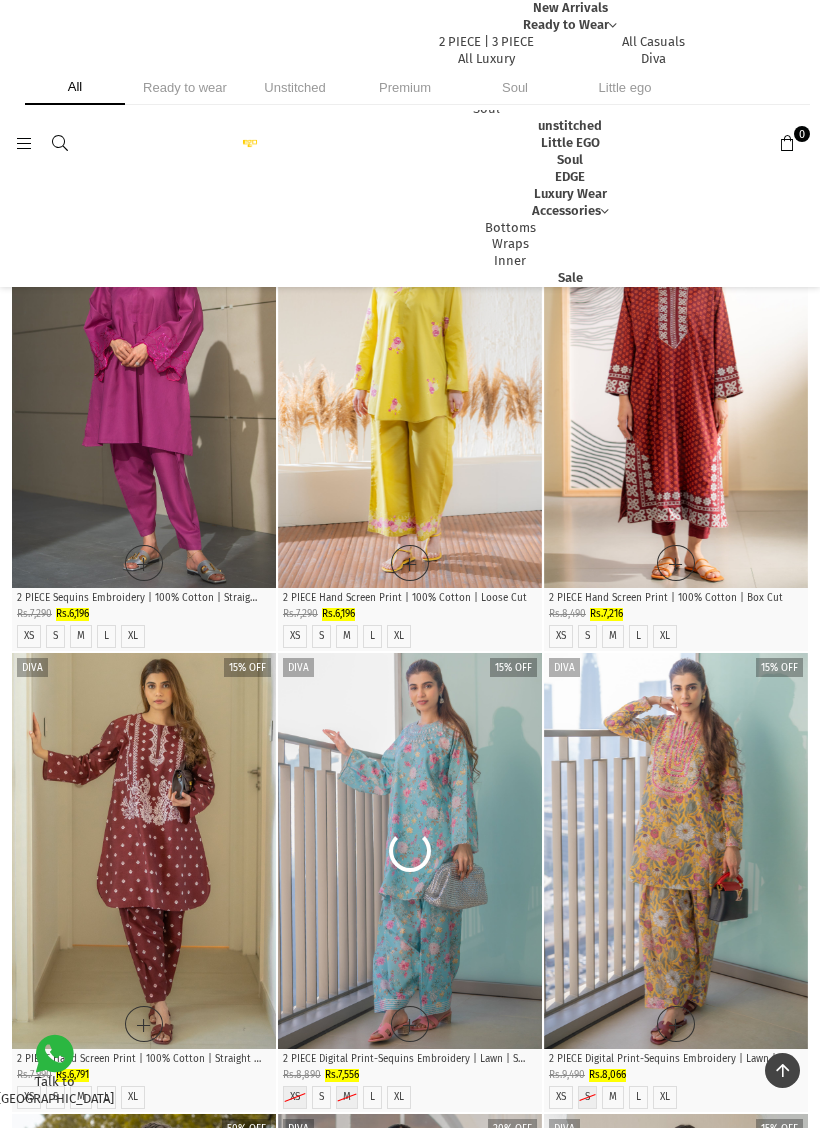 click at bounding box center (24, 143) 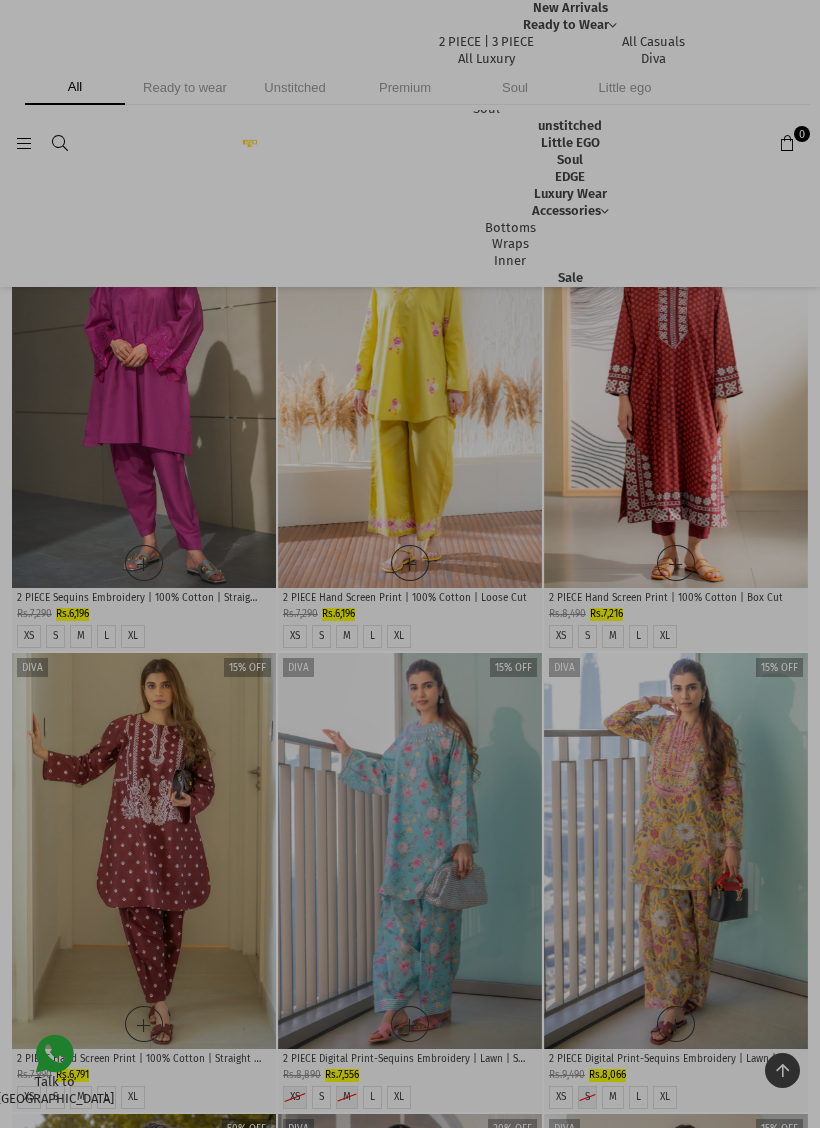 click at bounding box center [410, 564] 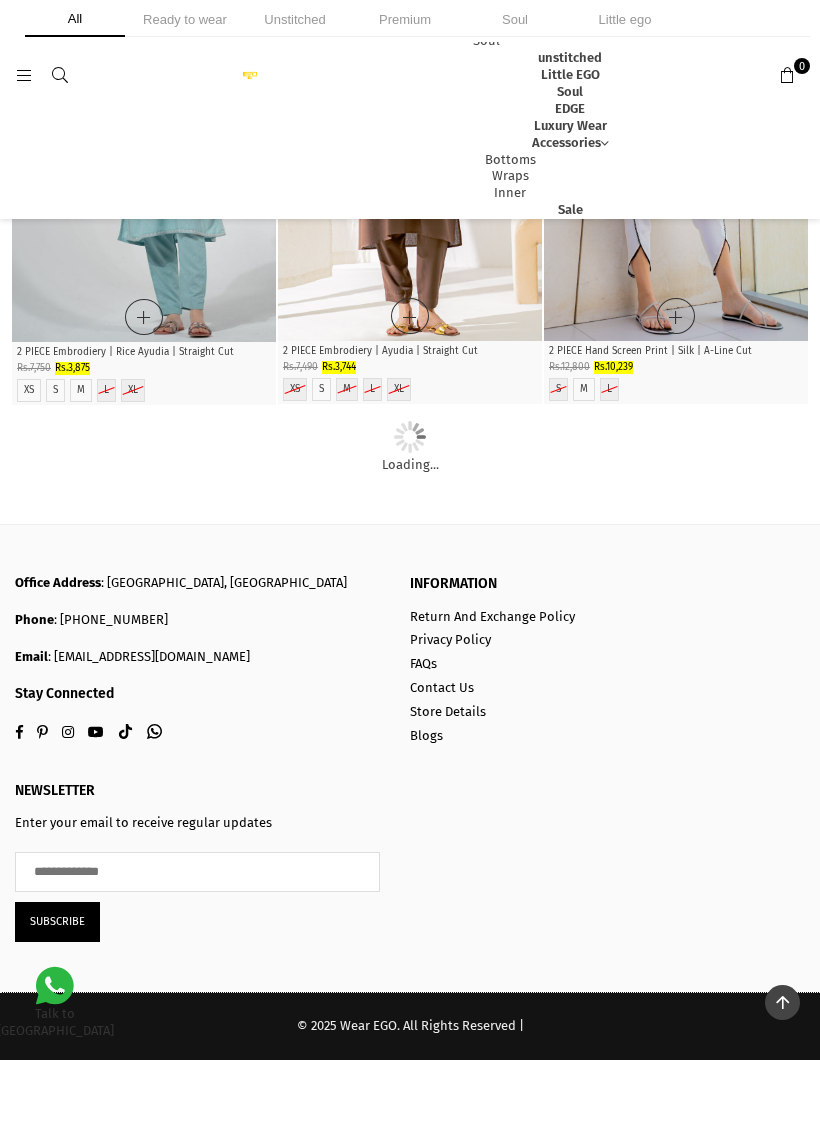 scroll, scrollTop: 55403, scrollLeft: 0, axis: vertical 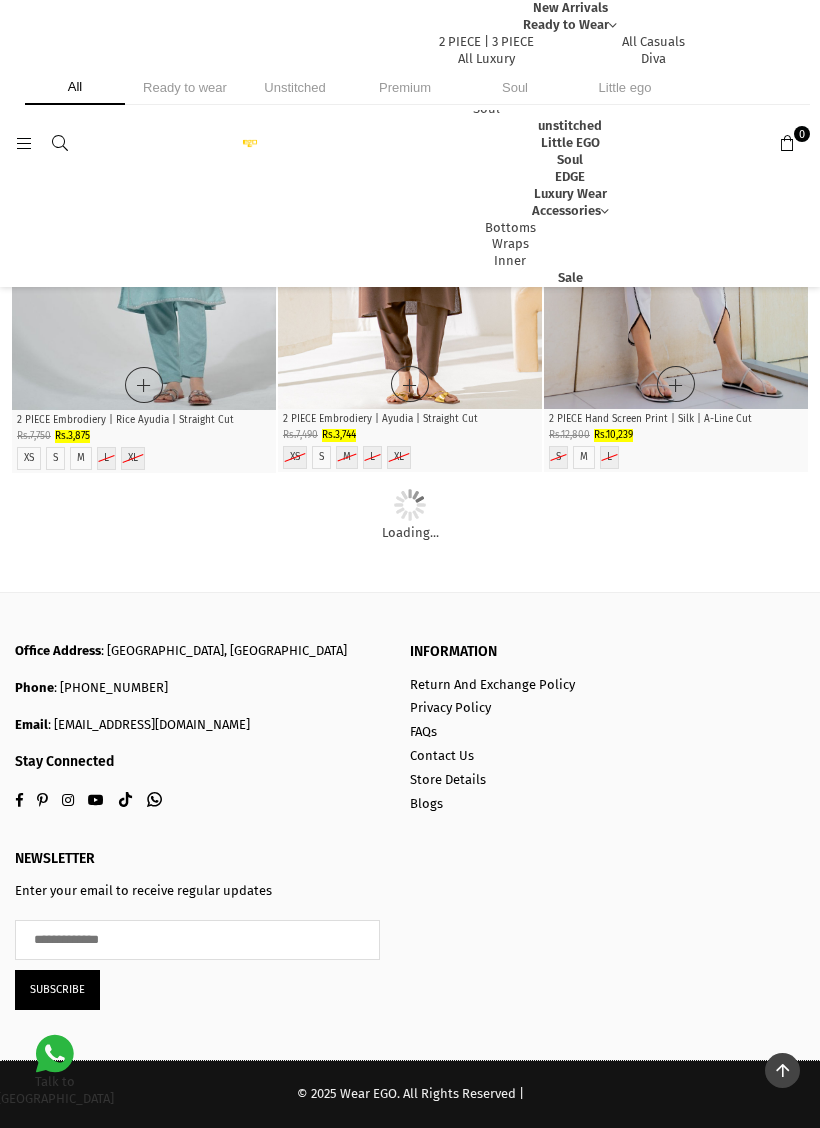click on "Unstitched" at bounding box center [295, 87] 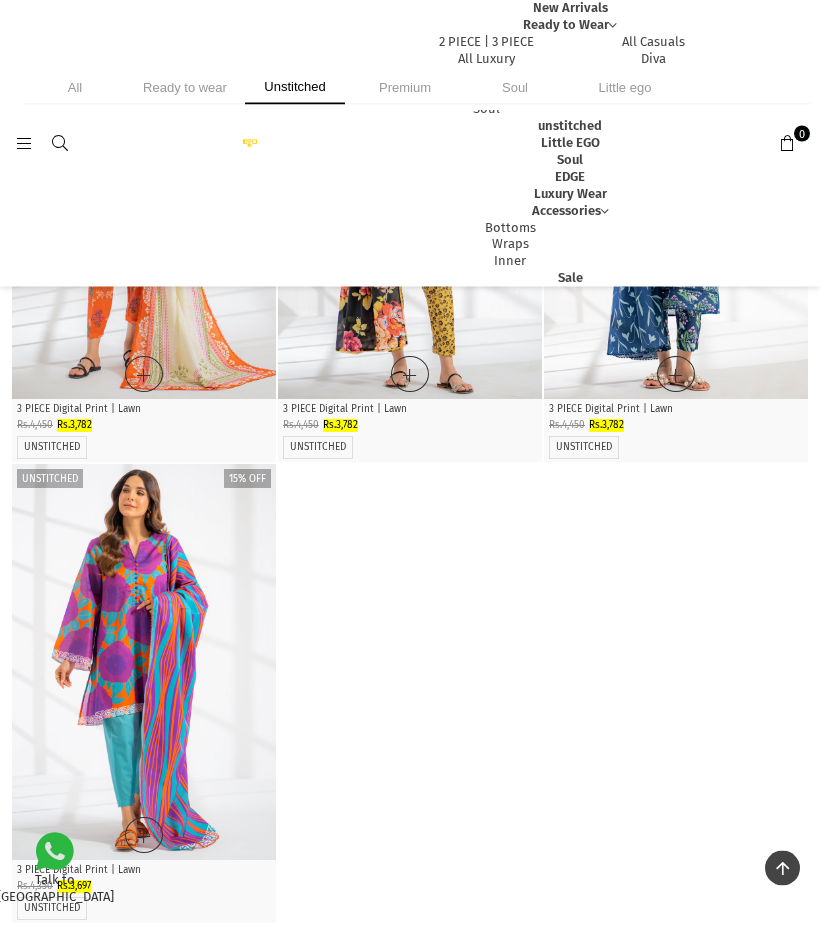 scroll, scrollTop: 6253, scrollLeft: 0, axis: vertical 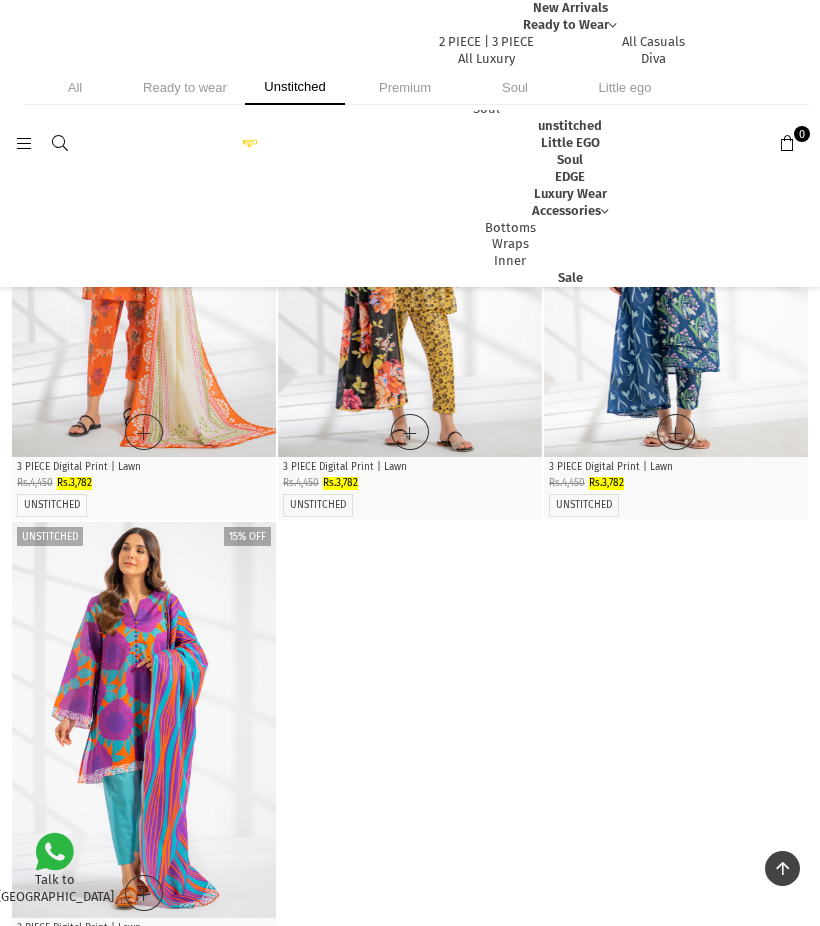 click at bounding box center [144, -663] 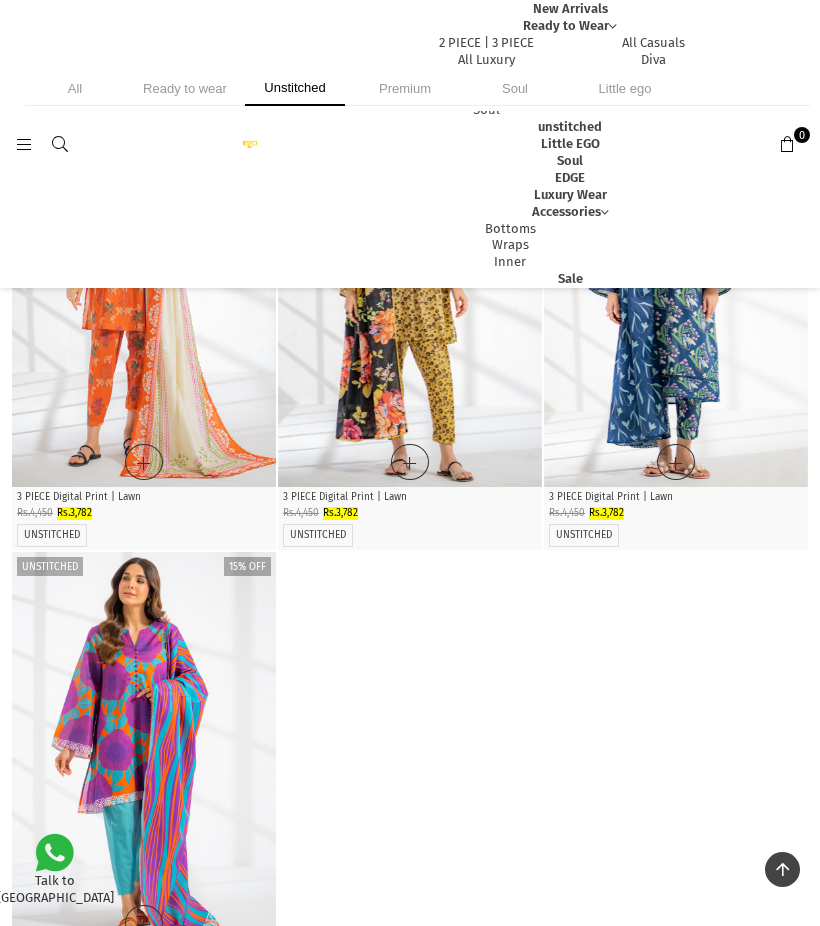 scroll, scrollTop: 6223, scrollLeft: 0, axis: vertical 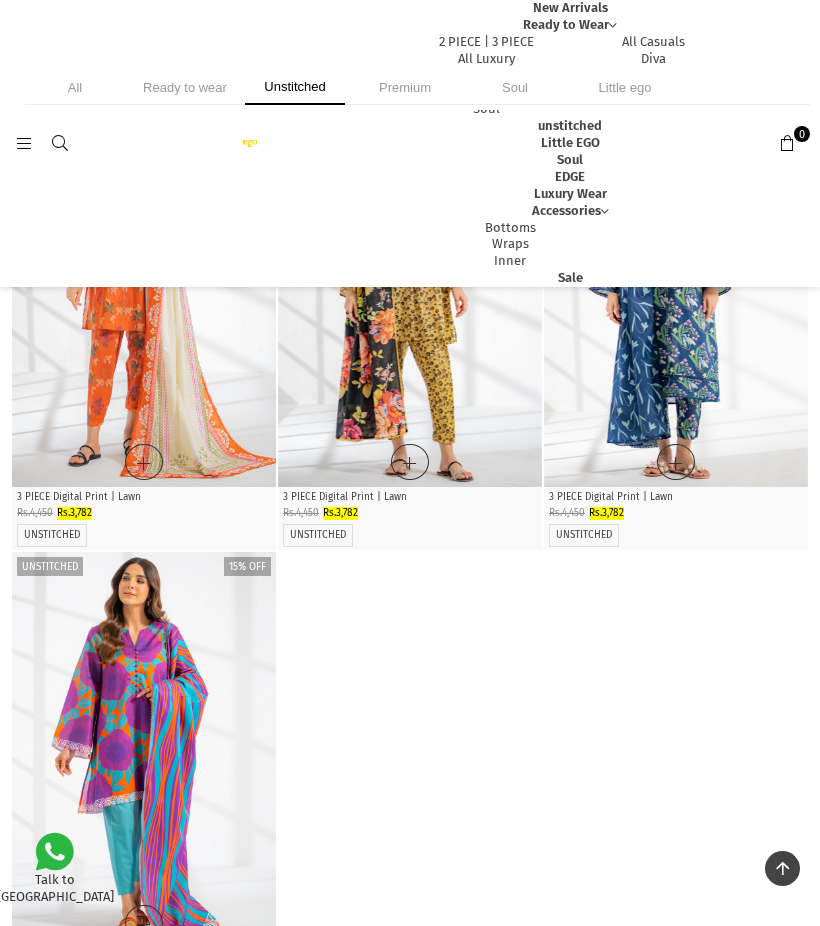 click at bounding box center (676, -633) 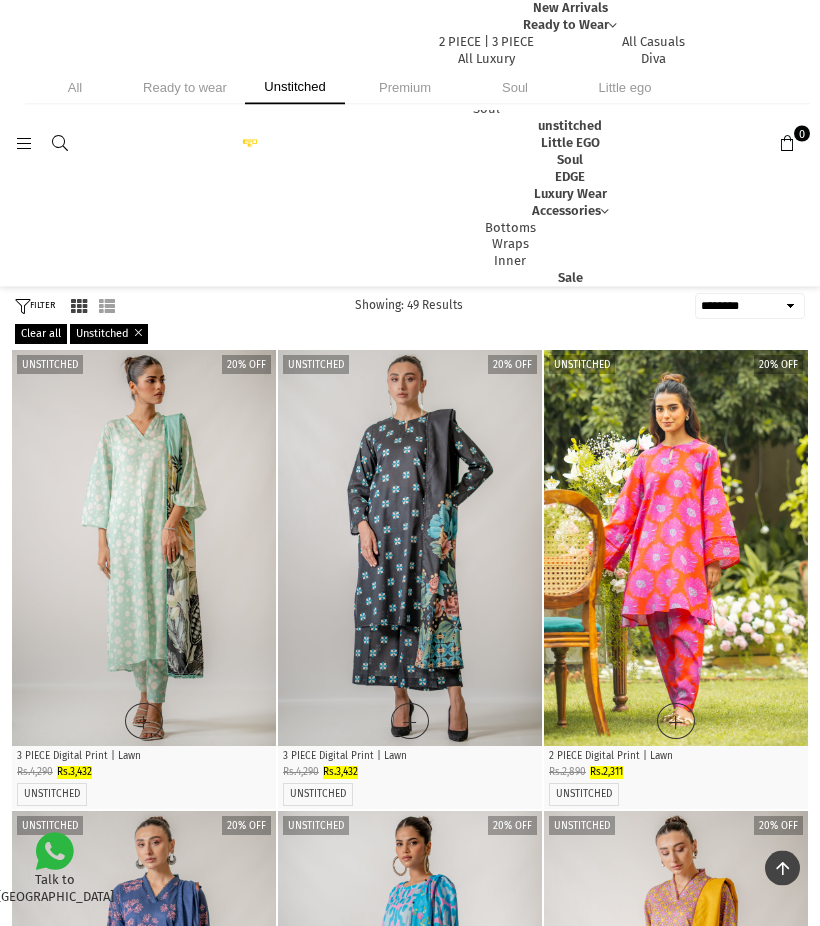 scroll, scrollTop: 0, scrollLeft: 0, axis: both 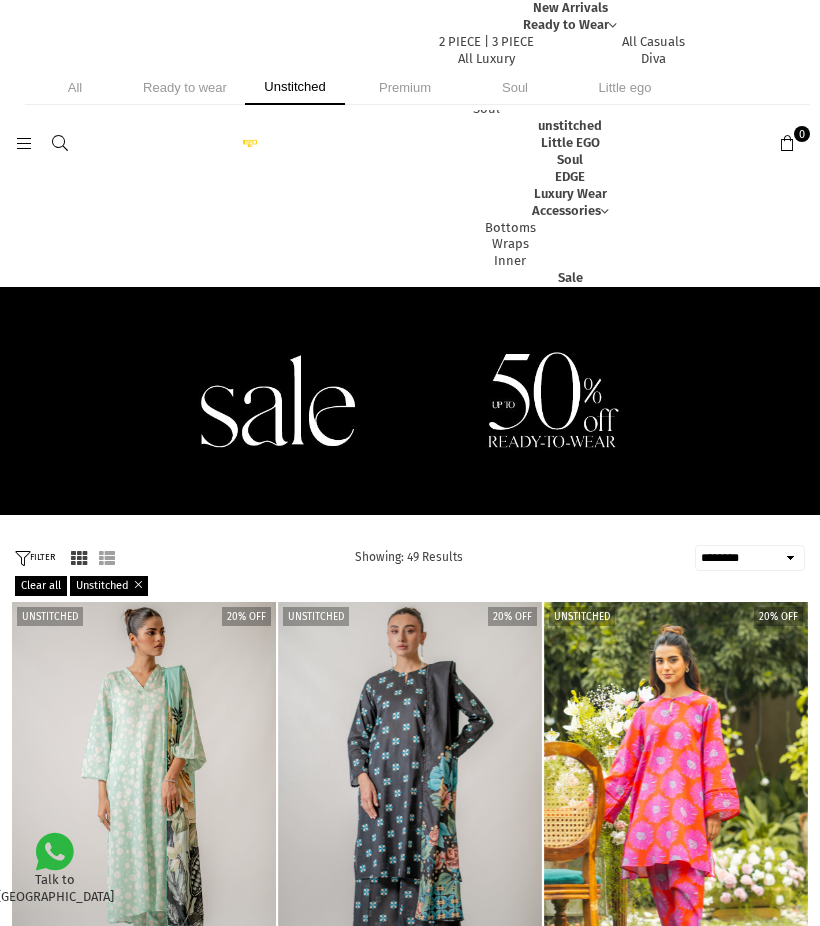 click on "All" at bounding box center (75, 87) 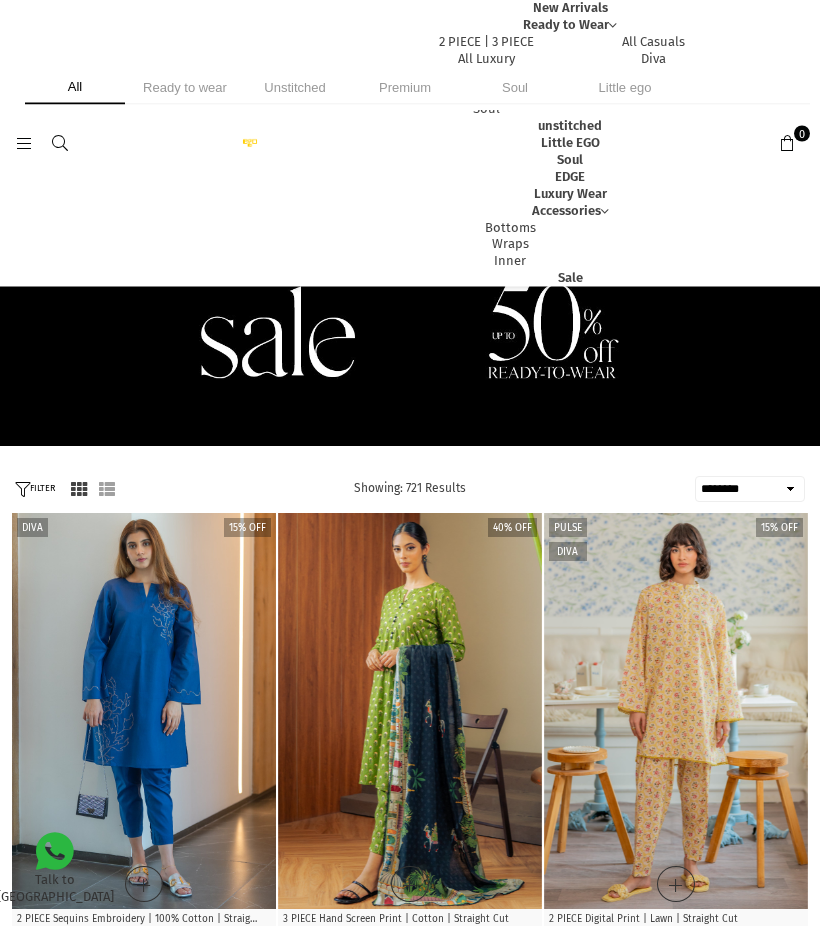 scroll, scrollTop: 0, scrollLeft: 0, axis: both 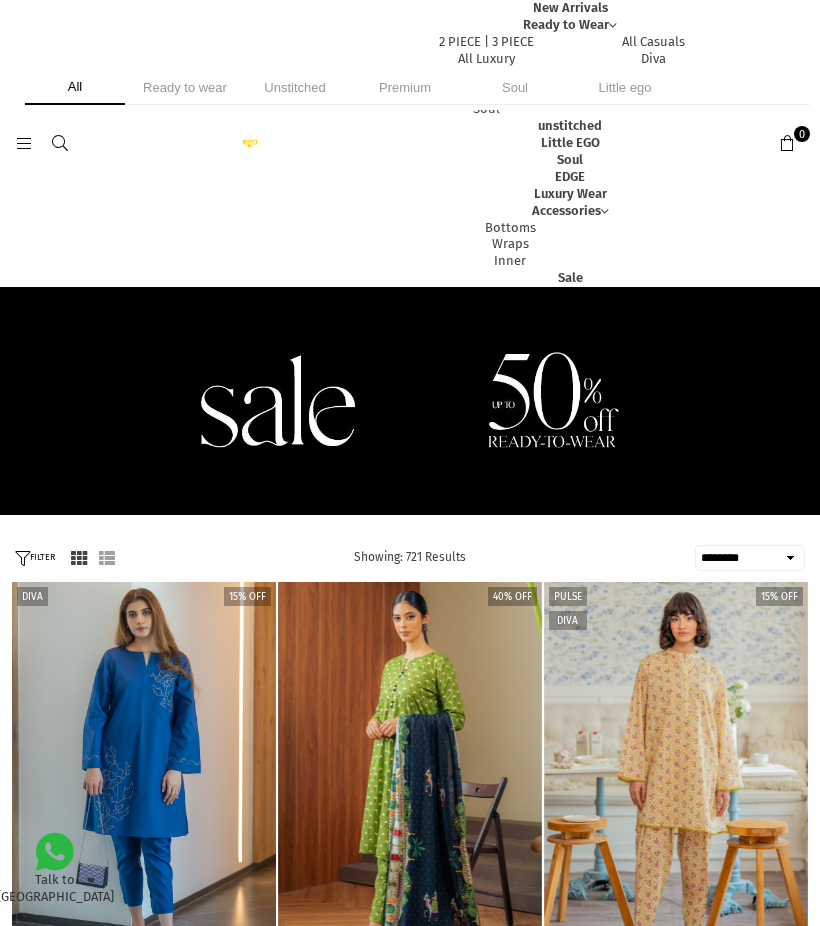 click at bounding box center [24, 144] 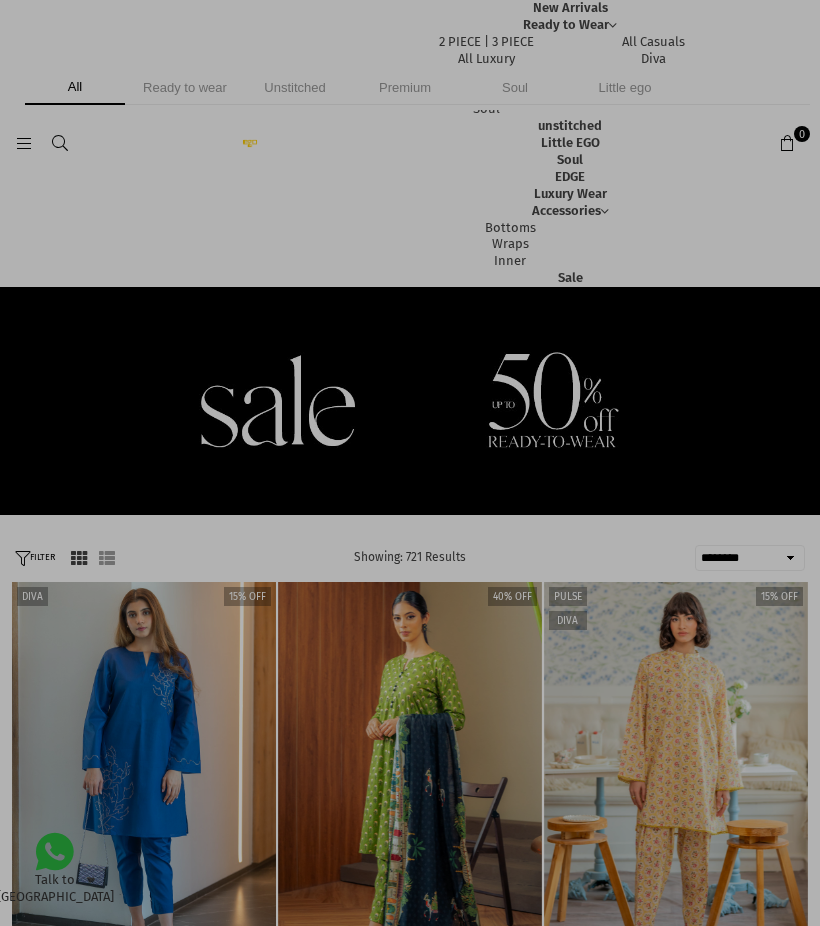 click at bounding box center (410, 463) 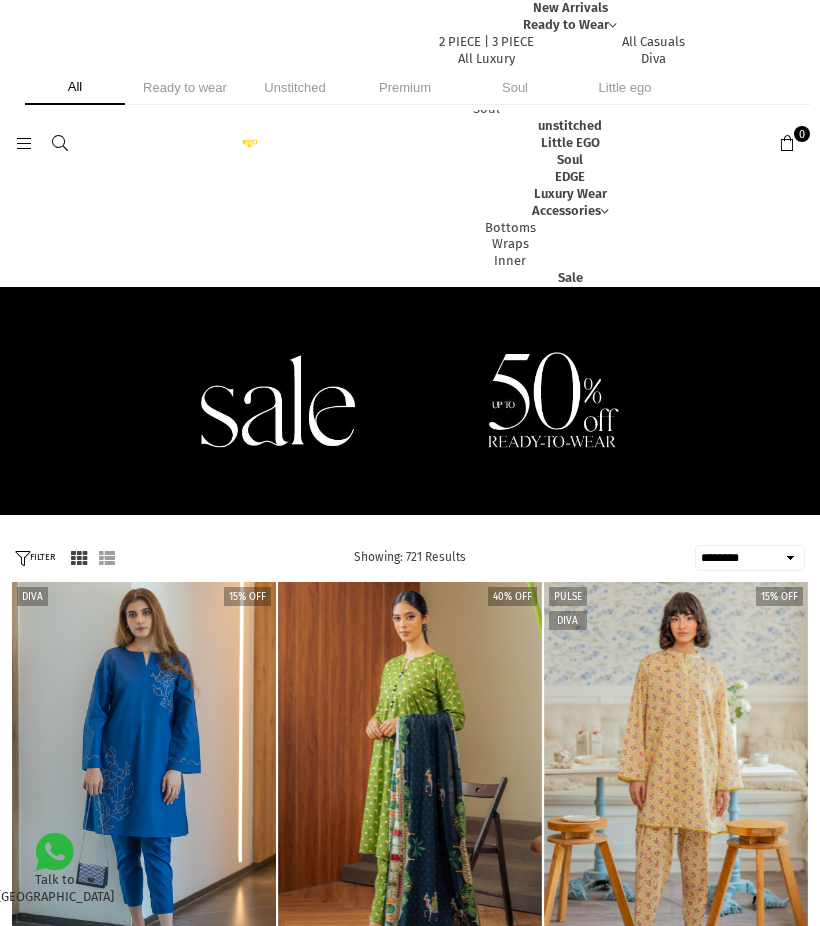 click at bounding box center [24, 144] 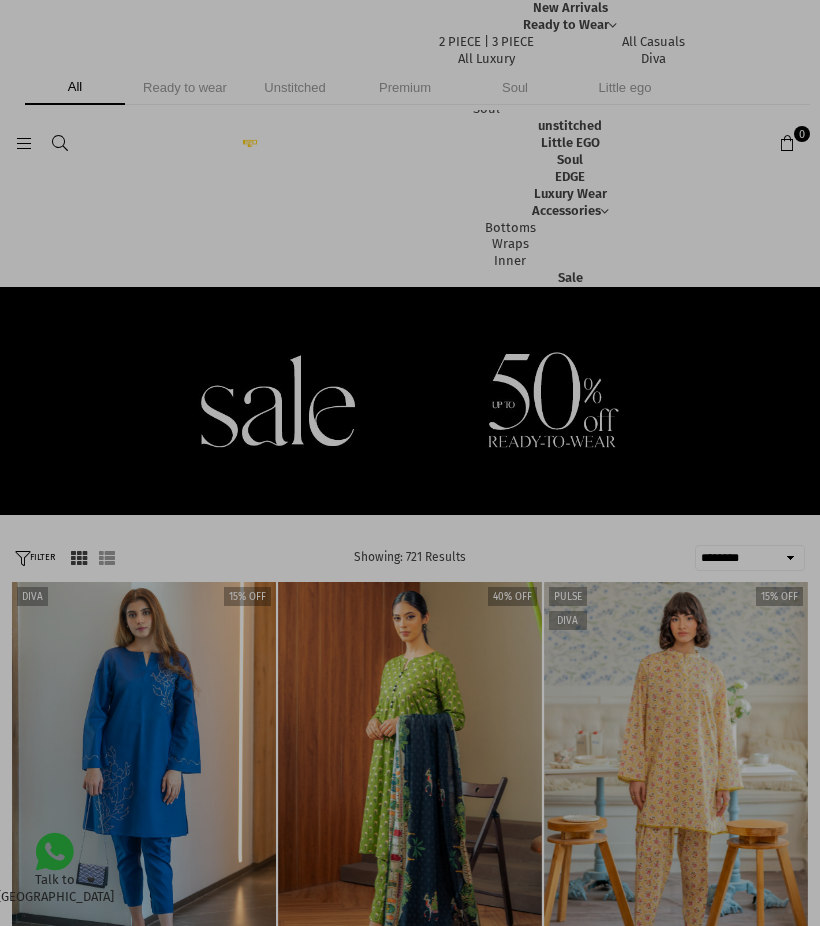 click at bounding box center (410, 463) 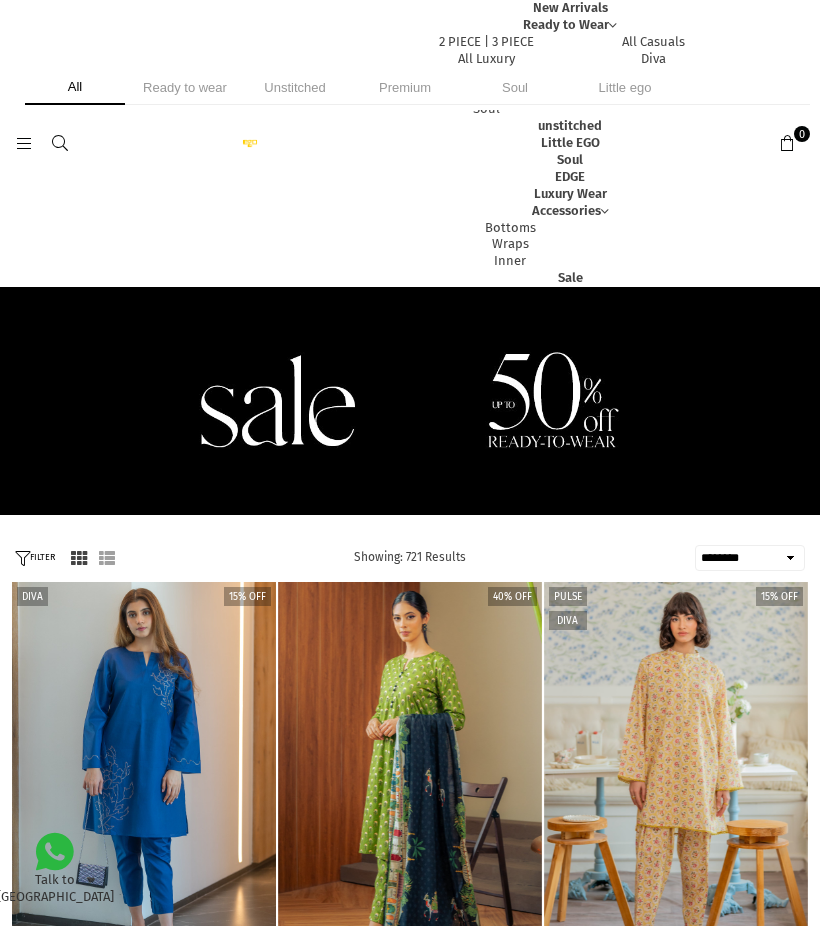 click on "All Ready to wear Unstitched Premium Soul Little ego" at bounding box center [410, 90] 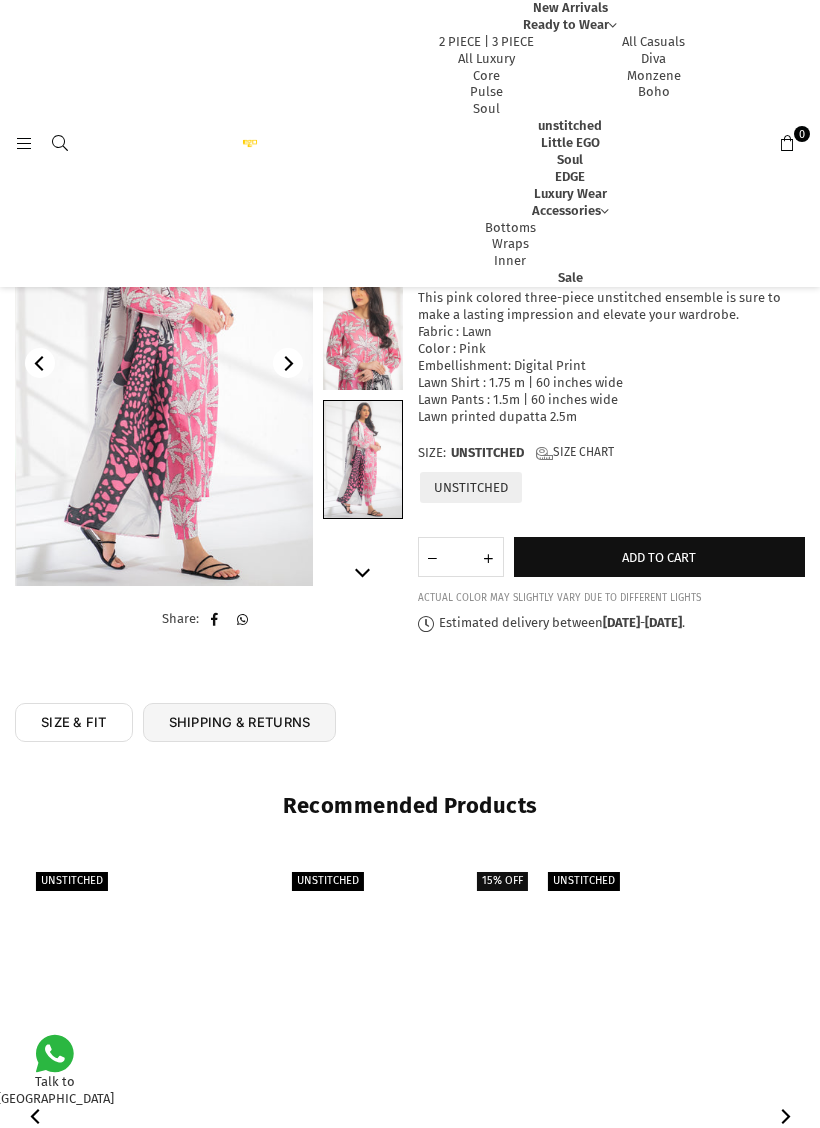 scroll, scrollTop: 204, scrollLeft: 0, axis: vertical 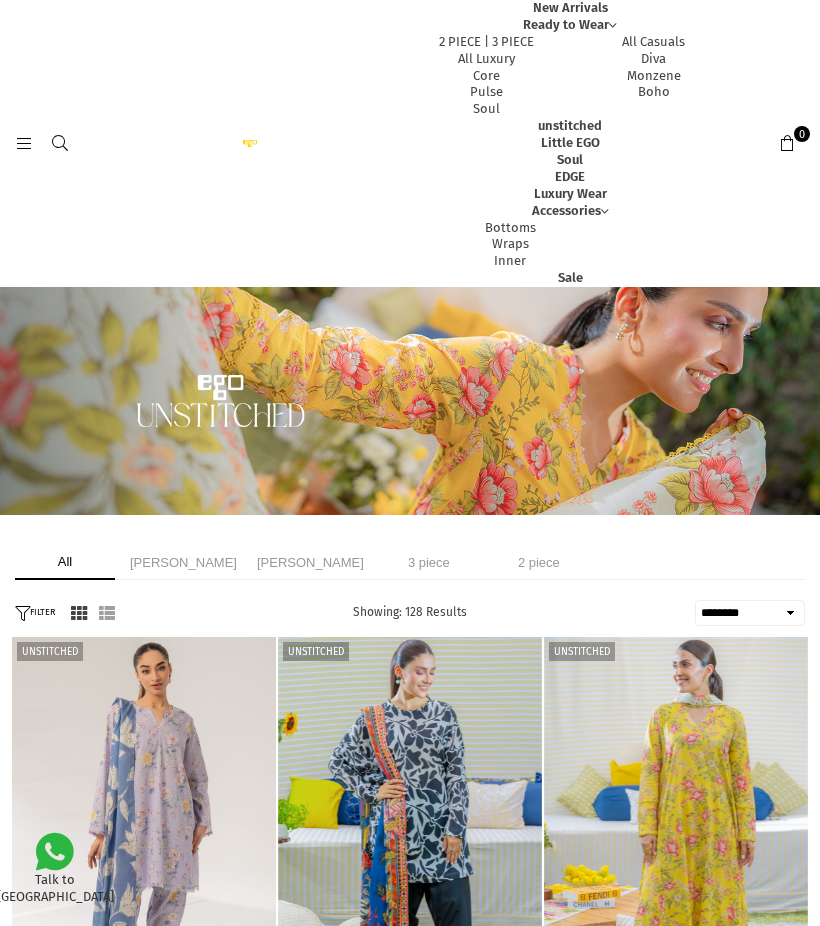 select on "******" 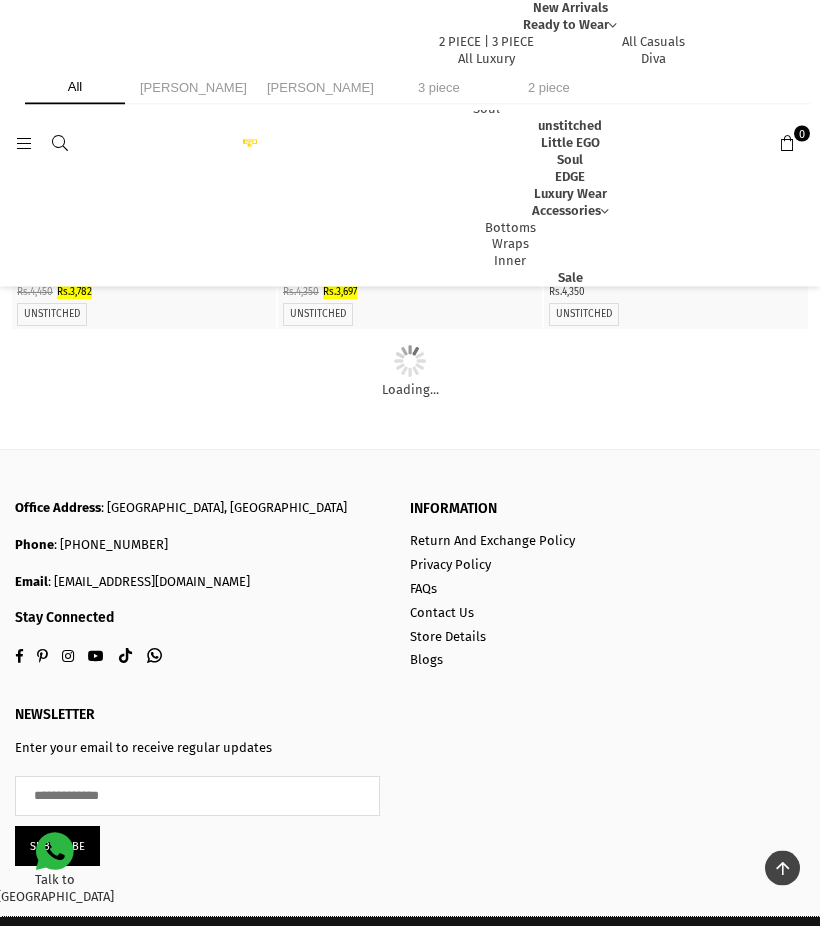 scroll, scrollTop: 4444, scrollLeft: 0, axis: vertical 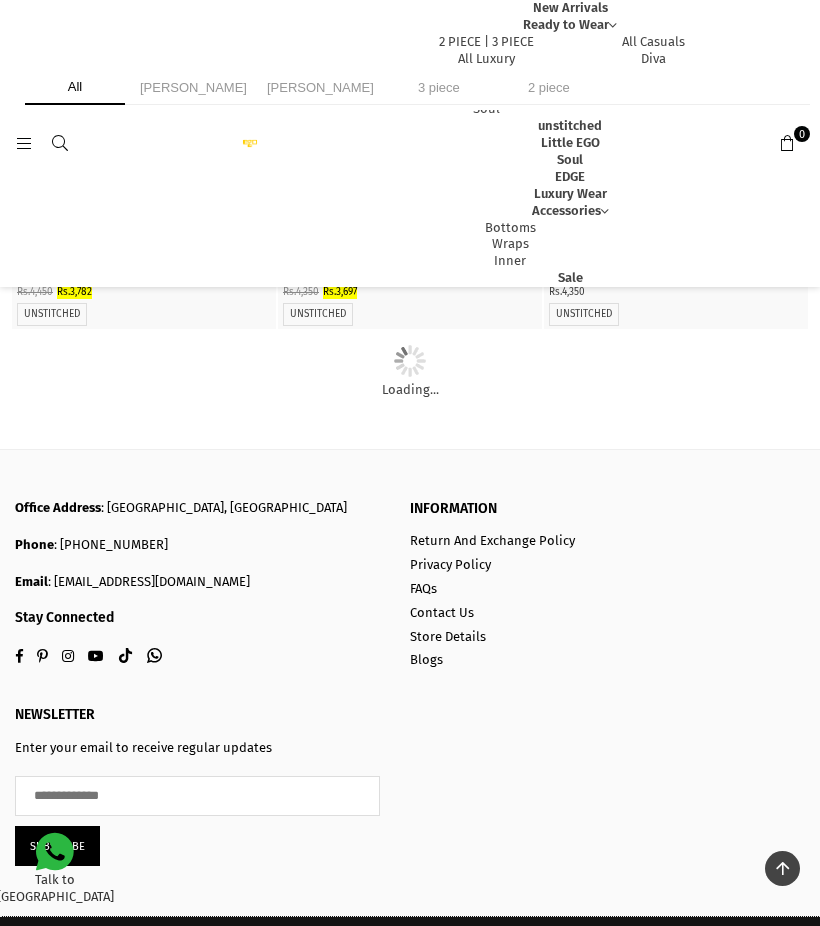 click at bounding box center [144, -1708] 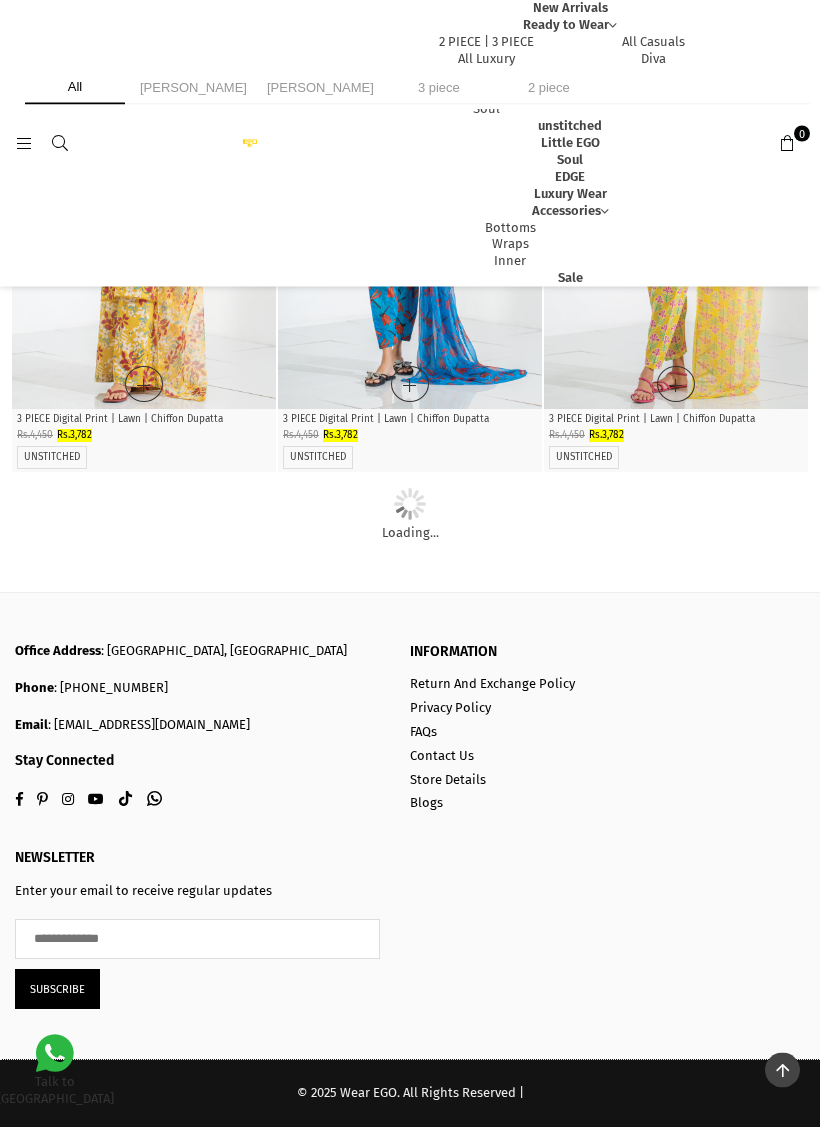 scroll, scrollTop: 10082, scrollLeft: 0, axis: vertical 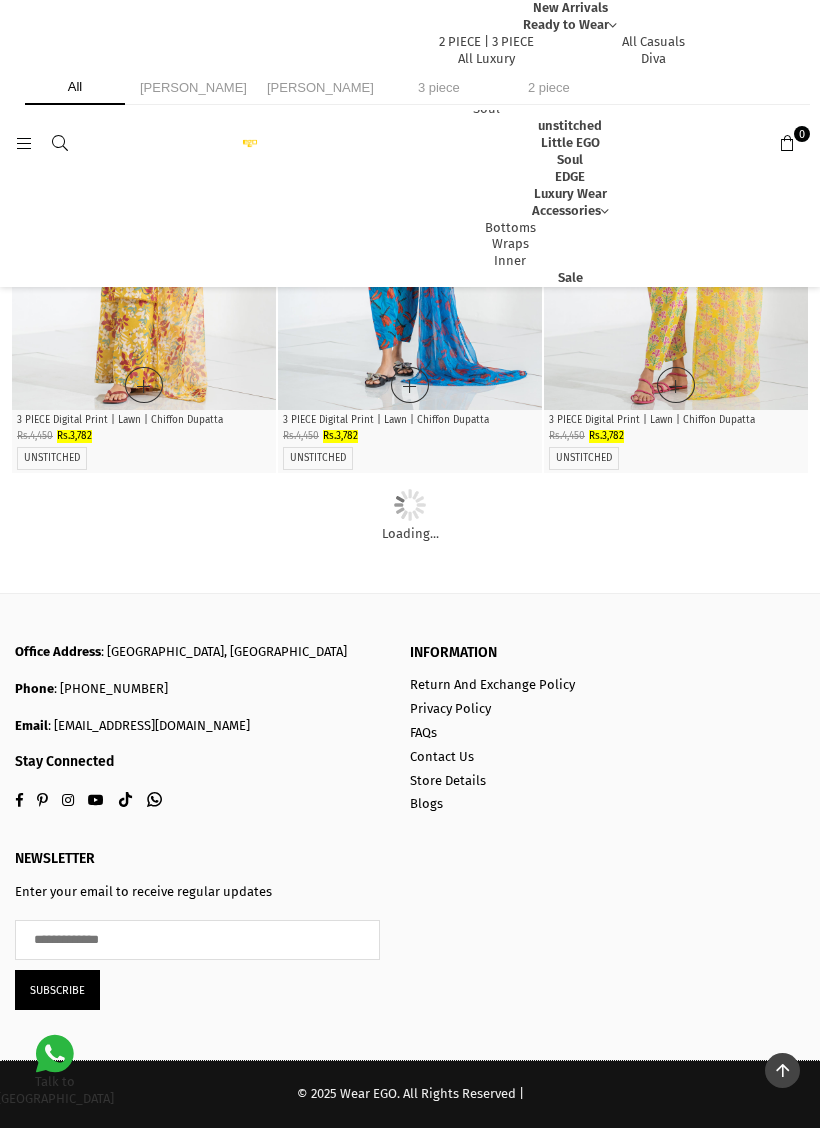 click at bounding box center (144, -710) 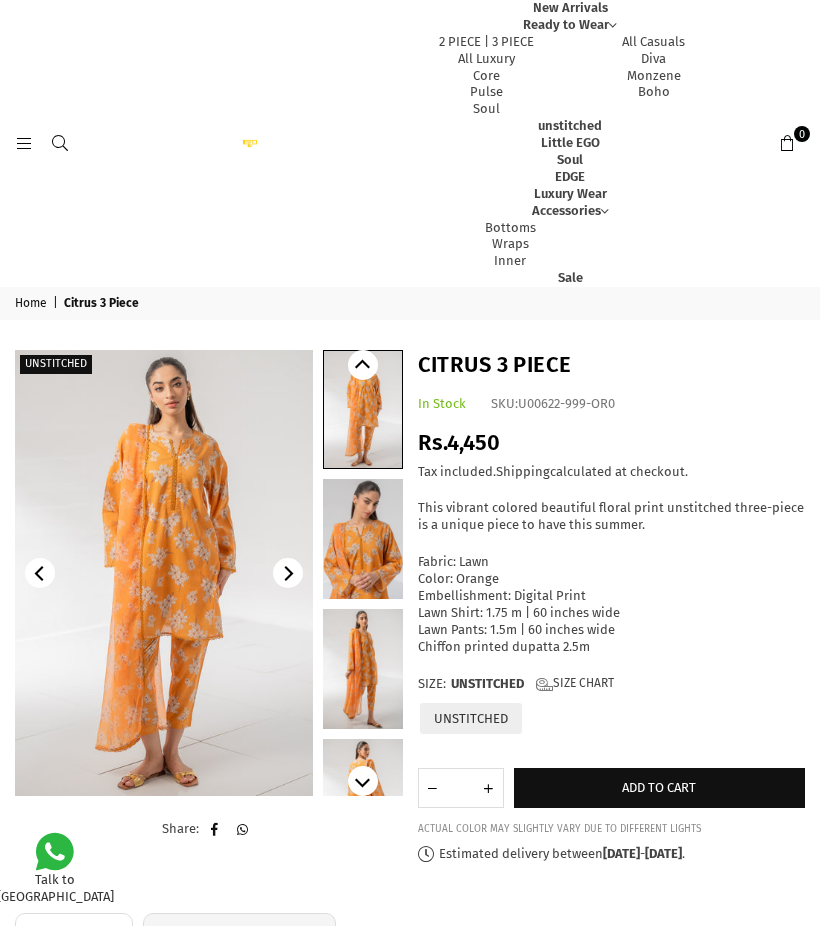 scroll, scrollTop: 0, scrollLeft: 0, axis: both 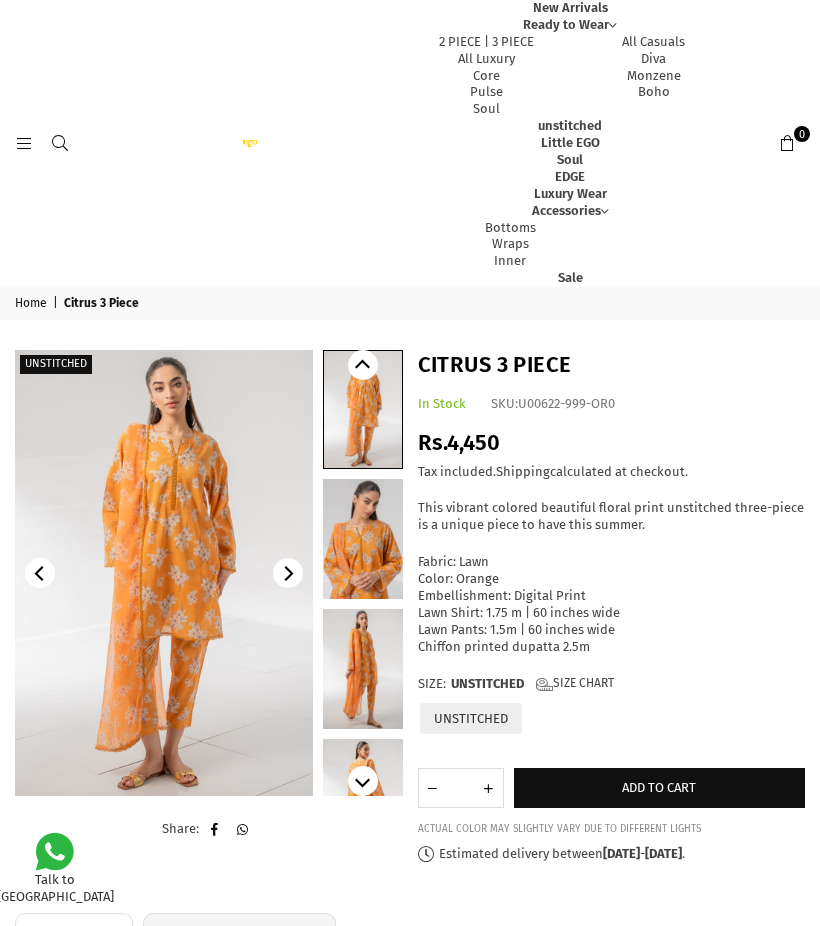 click at bounding box center (164, 573) 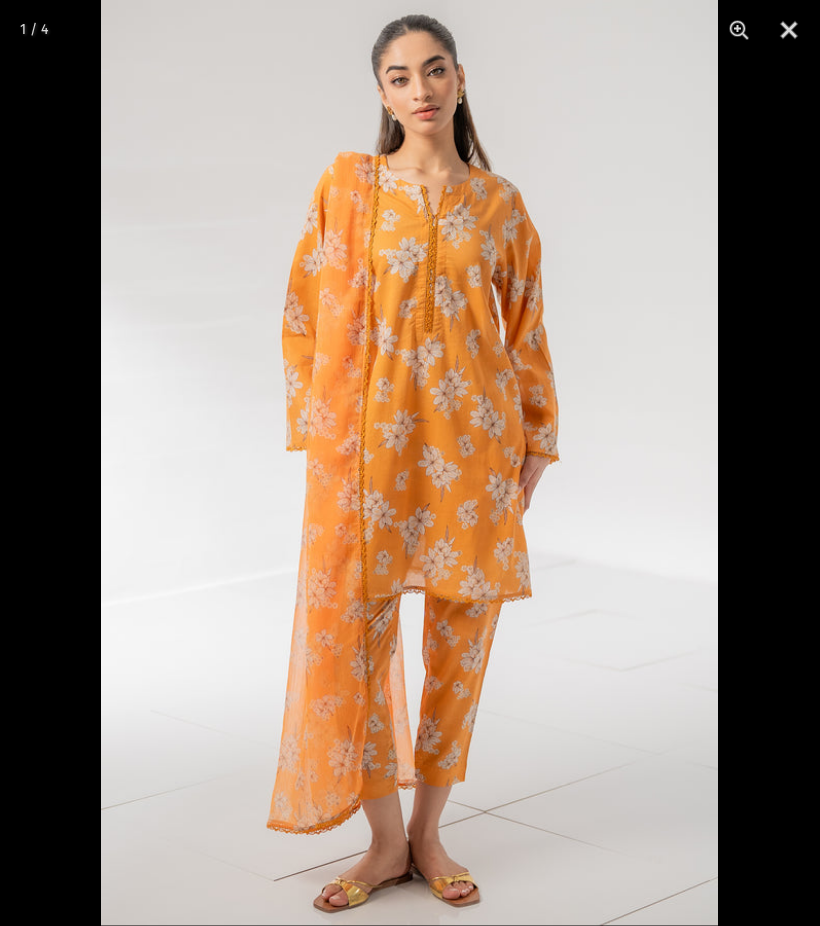 scroll, scrollTop: 0, scrollLeft: 0, axis: both 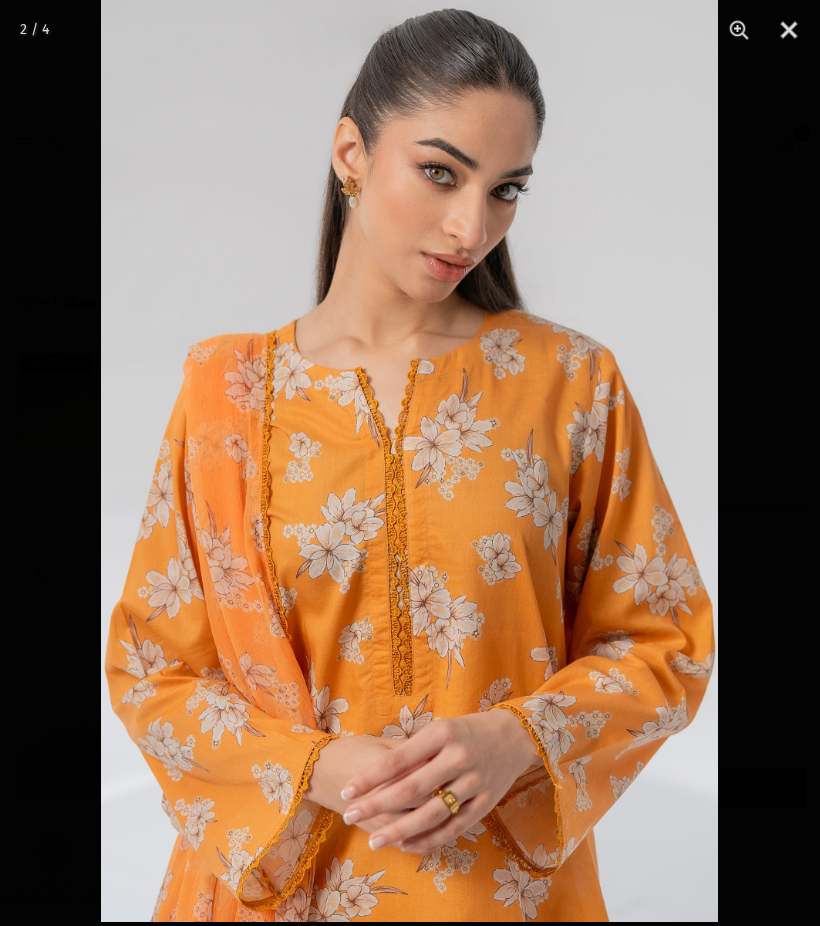 click at bounding box center (410, 463) 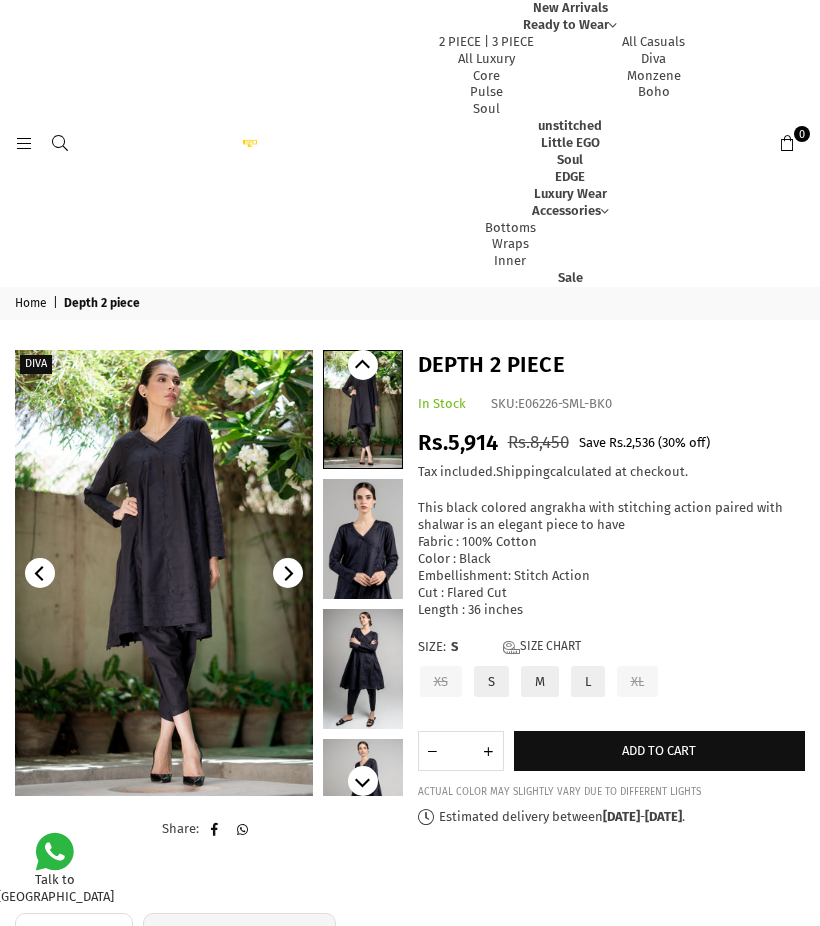 scroll, scrollTop: -1, scrollLeft: 0, axis: vertical 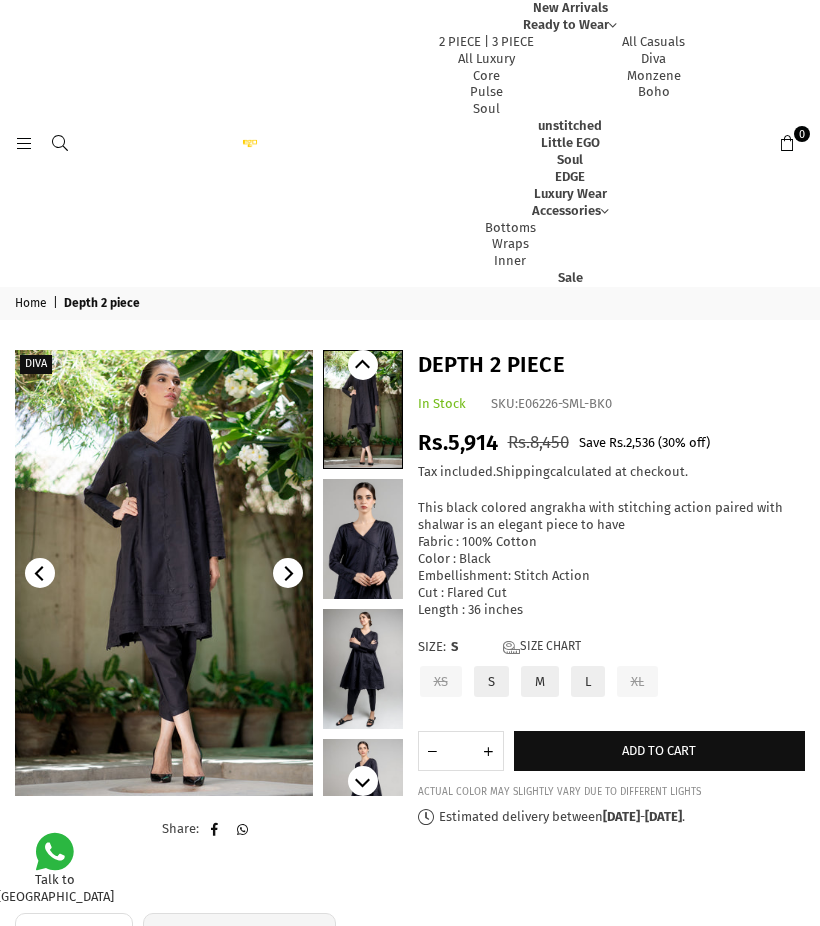 click on "unstitched" at bounding box center (570, 125) 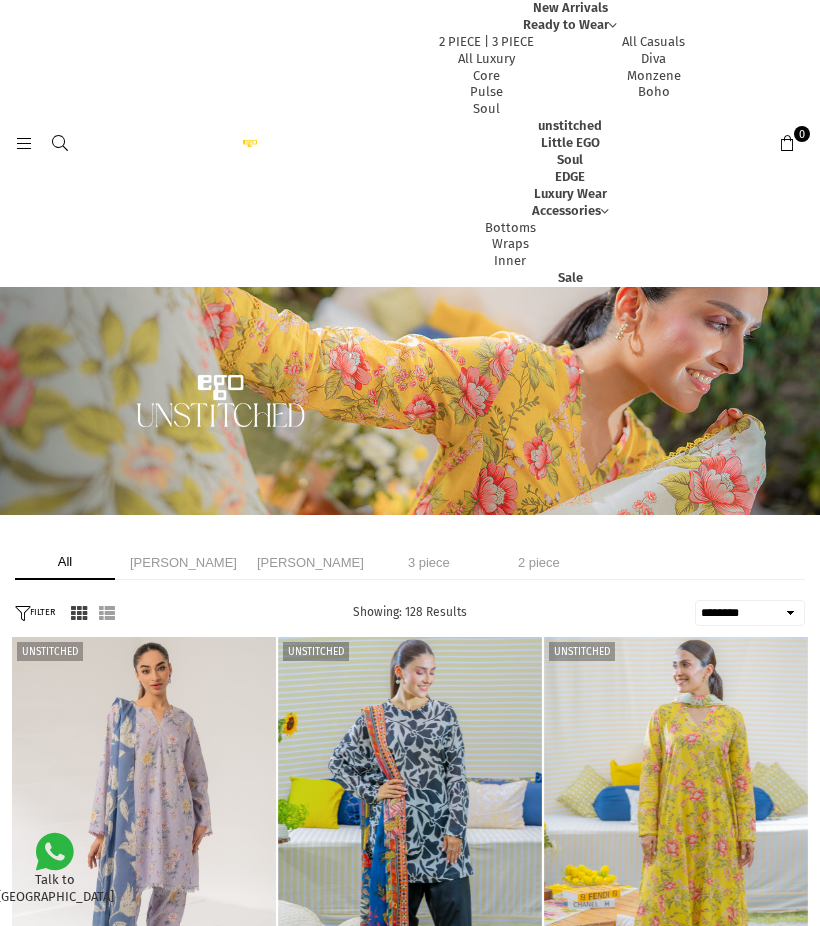select on "******" 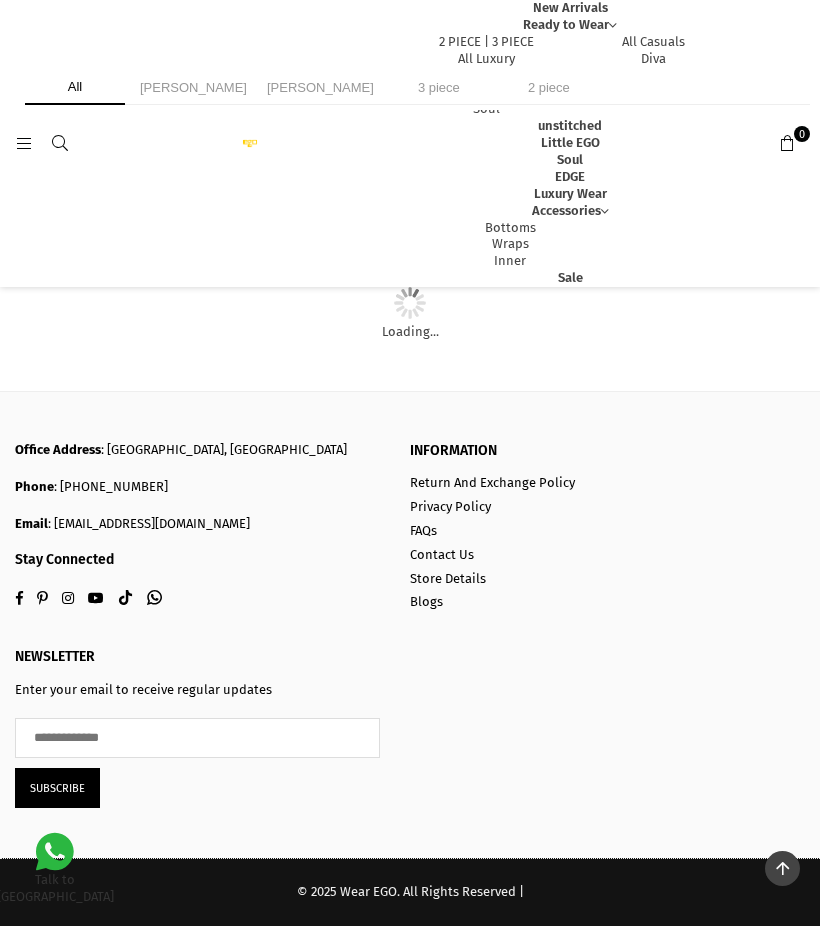 scroll, scrollTop: 8898, scrollLeft: 0, axis: vertical 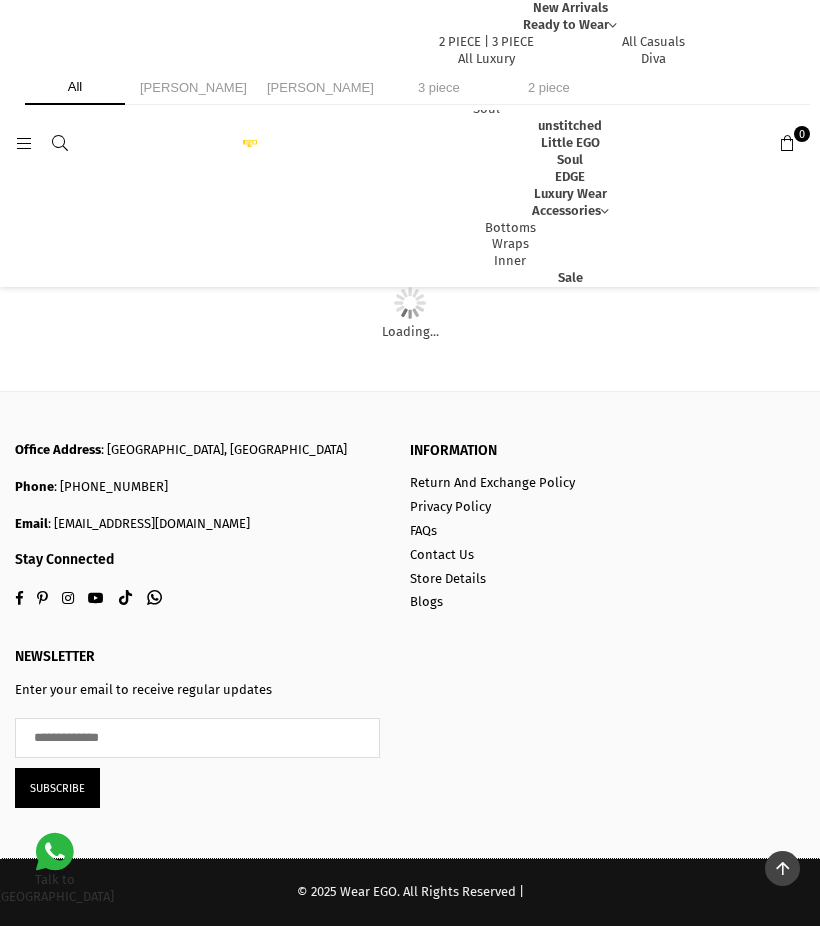 click at bounding box center (676, -2156) 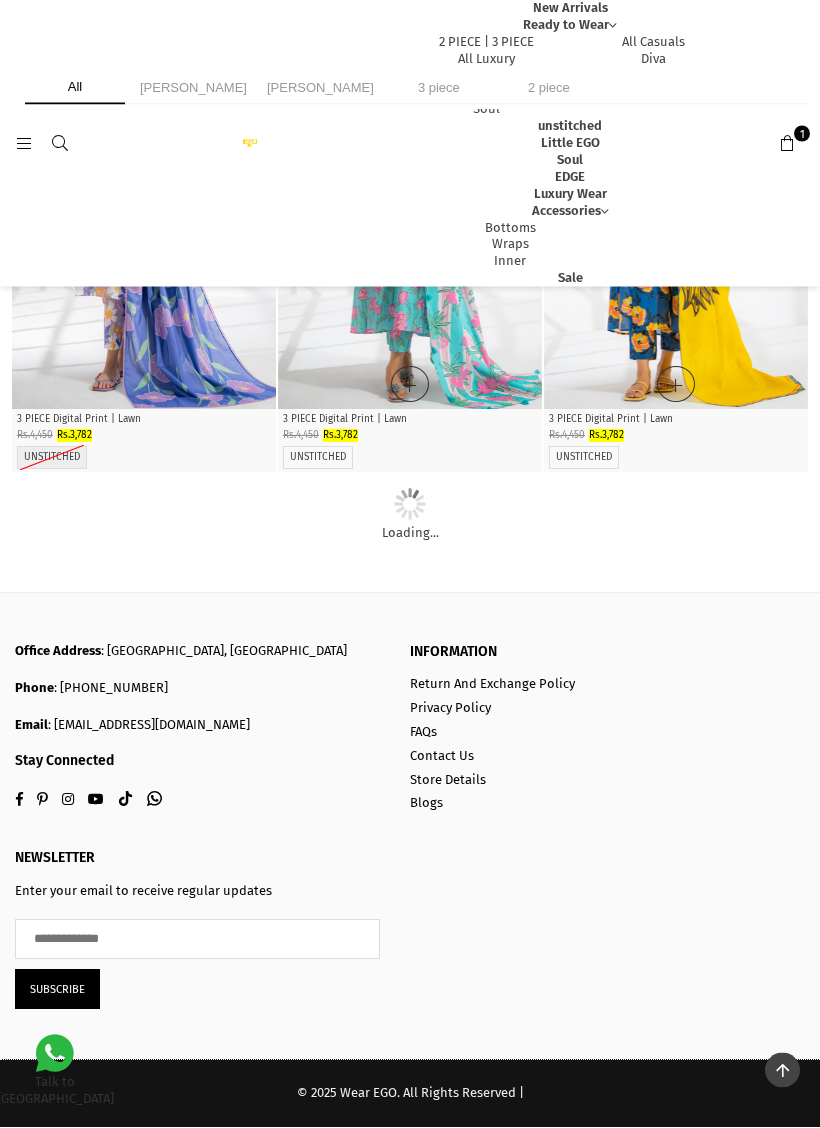 scroll, scrollTop: 10356, scrollLeft: 0, axis: vertical 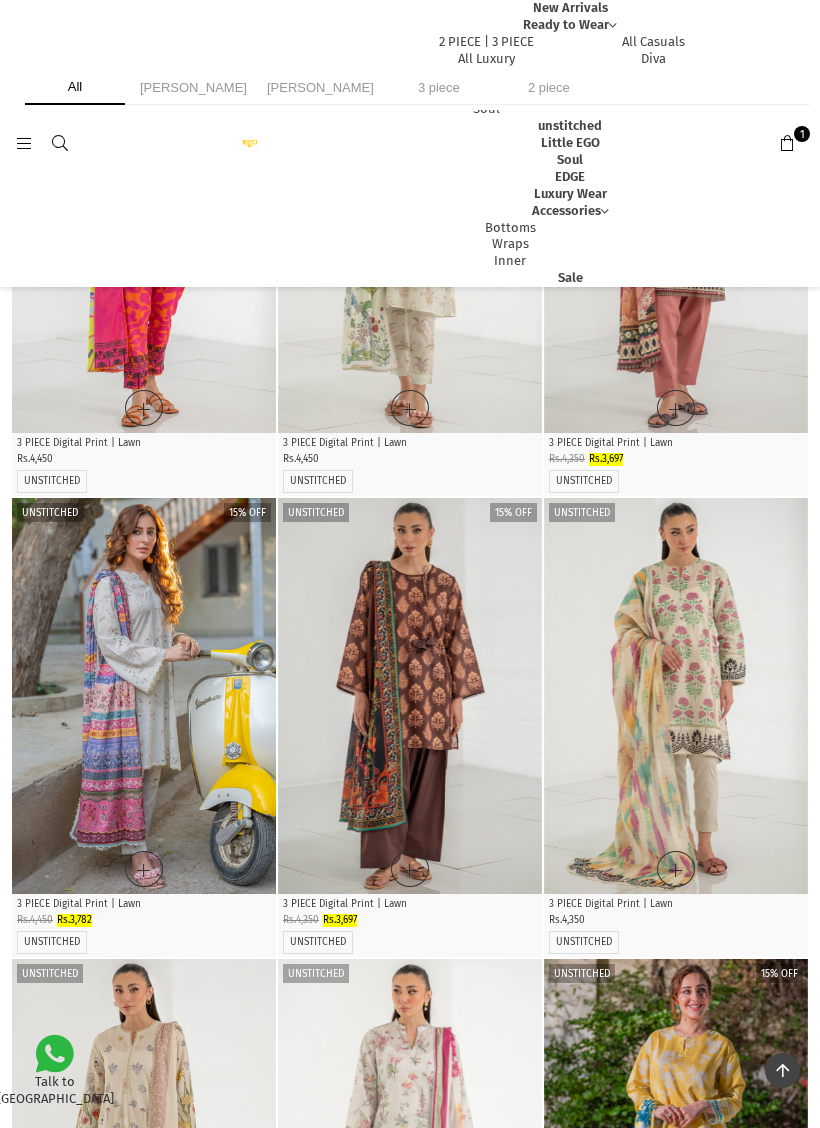 click at bounding box center [144, -483] 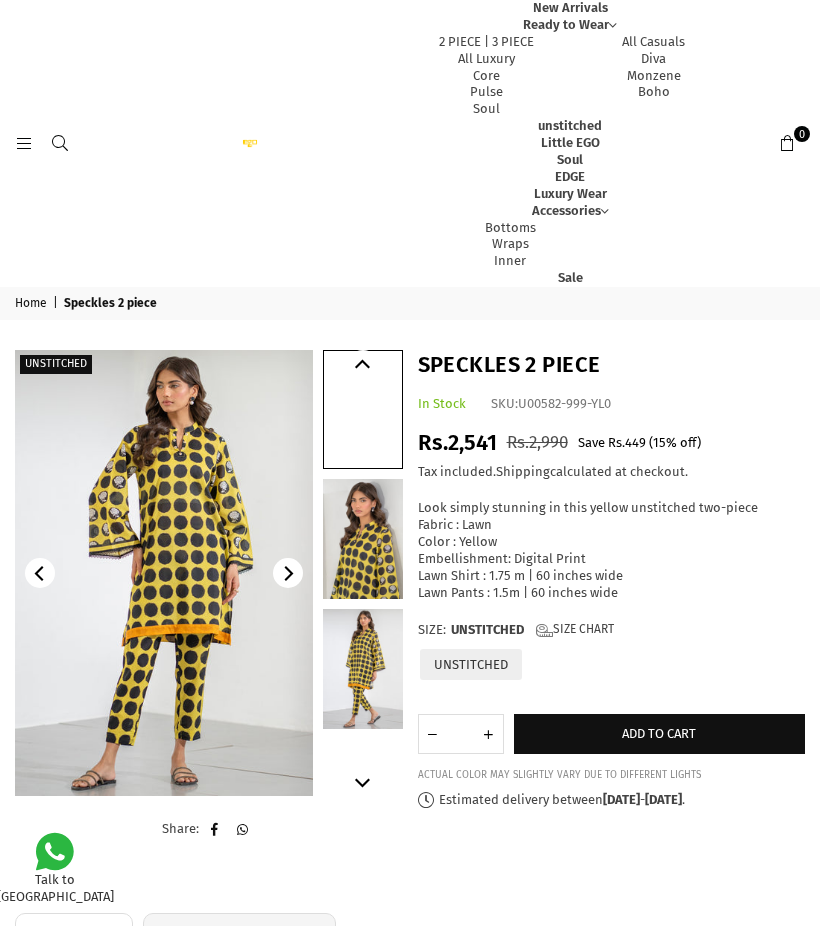 scroll, scrollTop: 0, scrollLeft: 0, axis: both 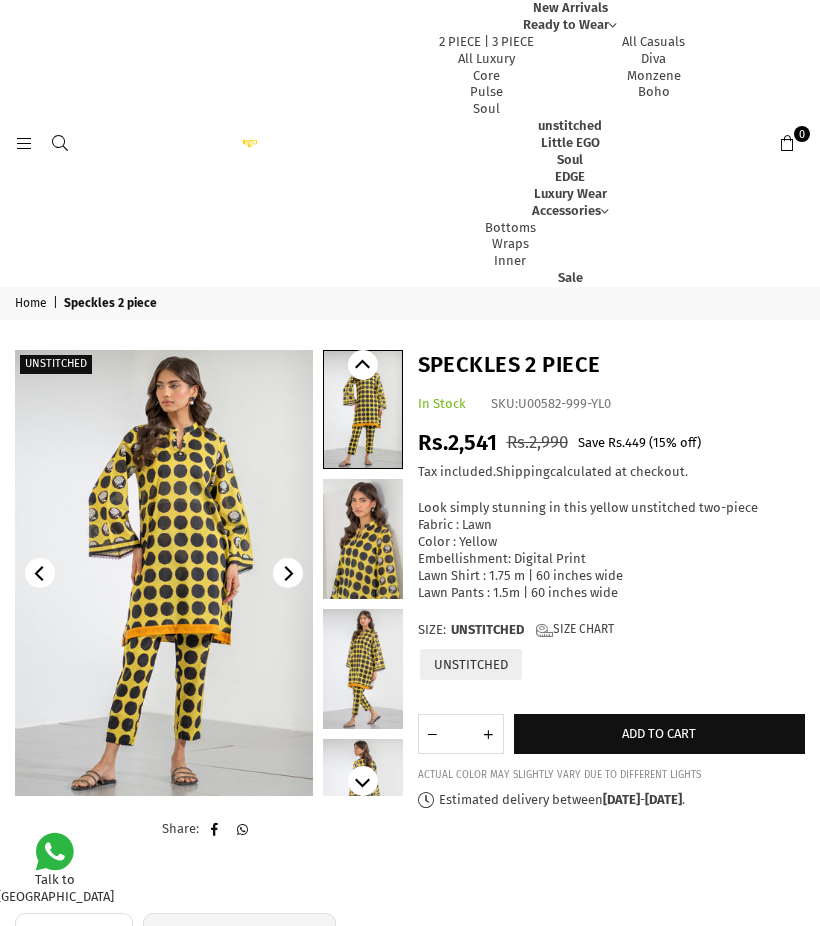 click at bounding box center [164, 573] 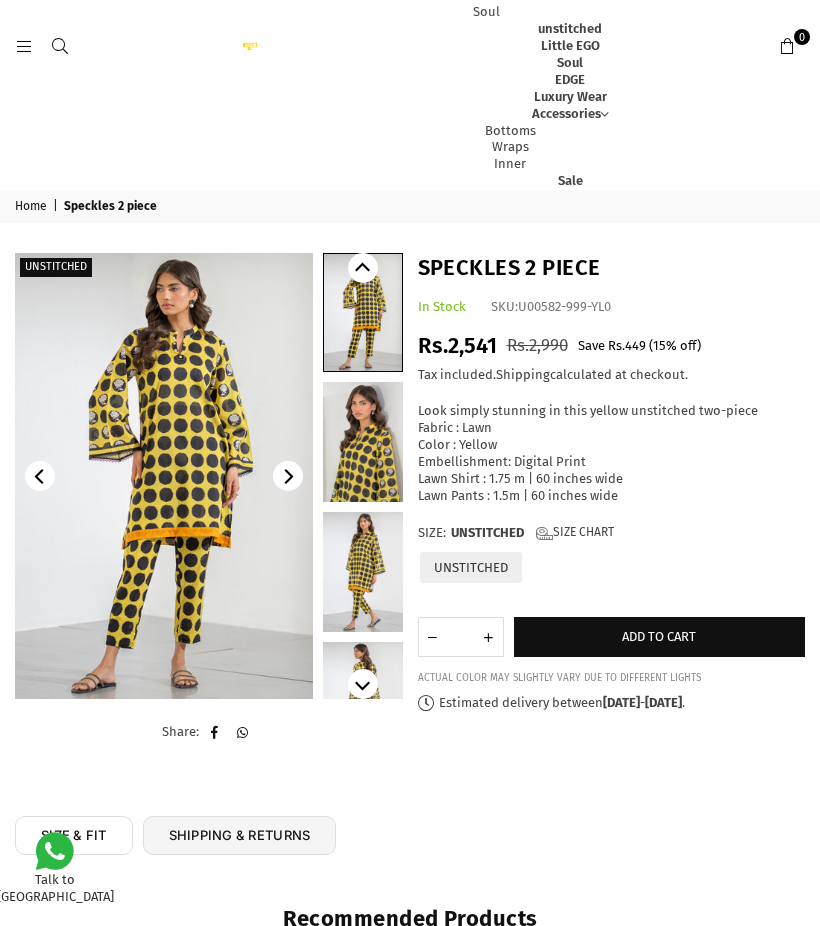 scroll, scrollTop: 97, scrollLeft: 0, axis: vertical 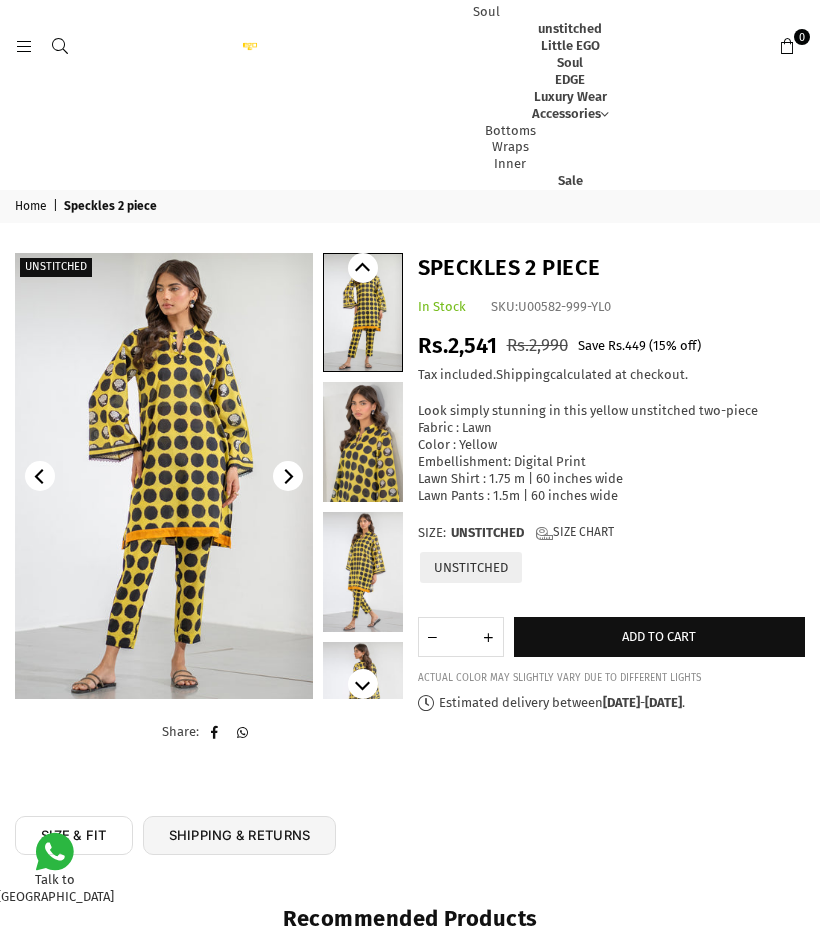 click on "Add to cart" at bounding box center [659, 636] 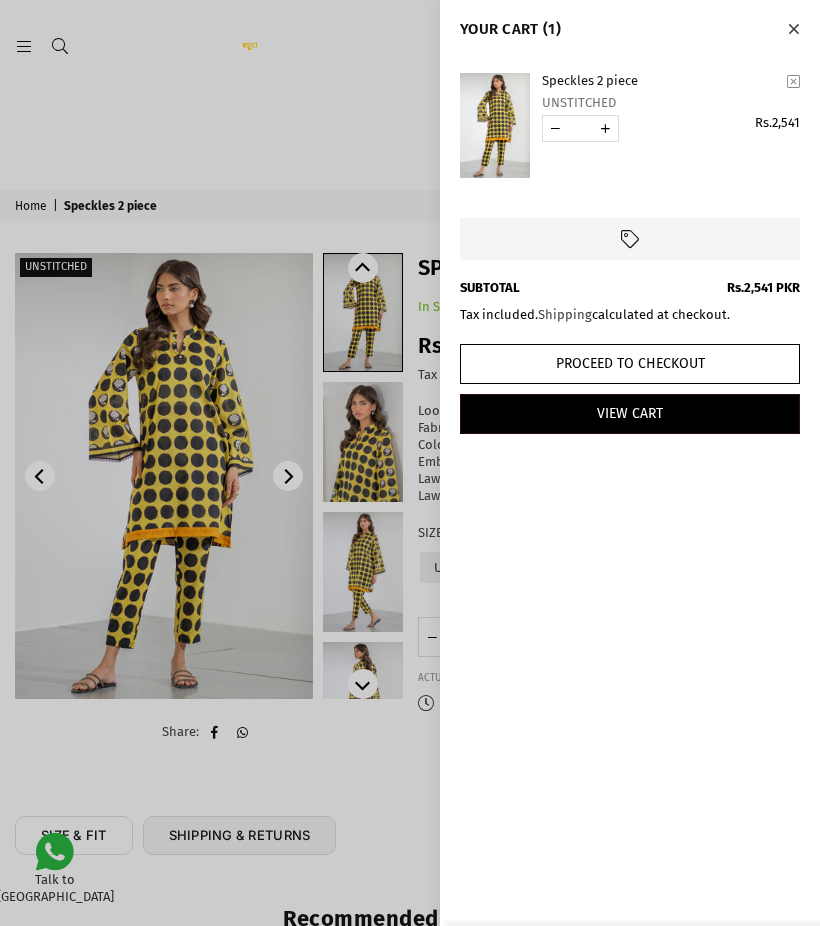 click at bounding box center [410, 463] 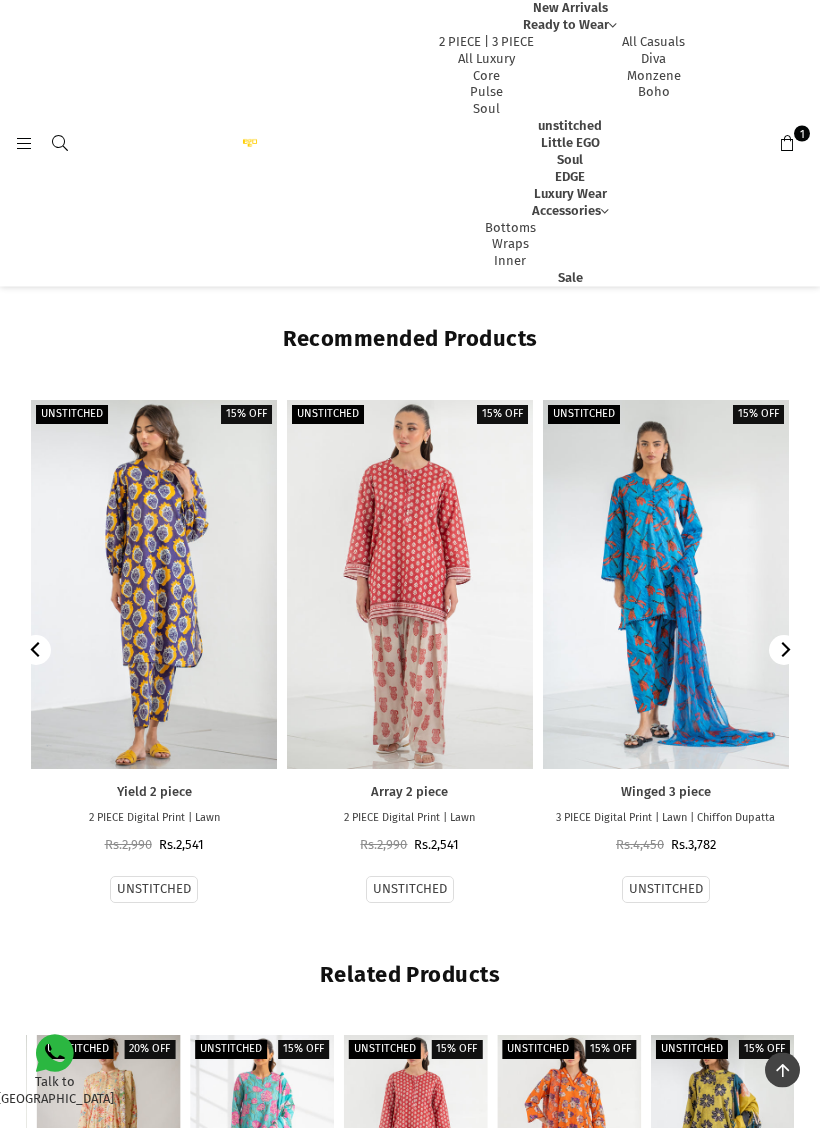 scroll, scrollTop: 662, scrollLeft: 0, axis: vertical 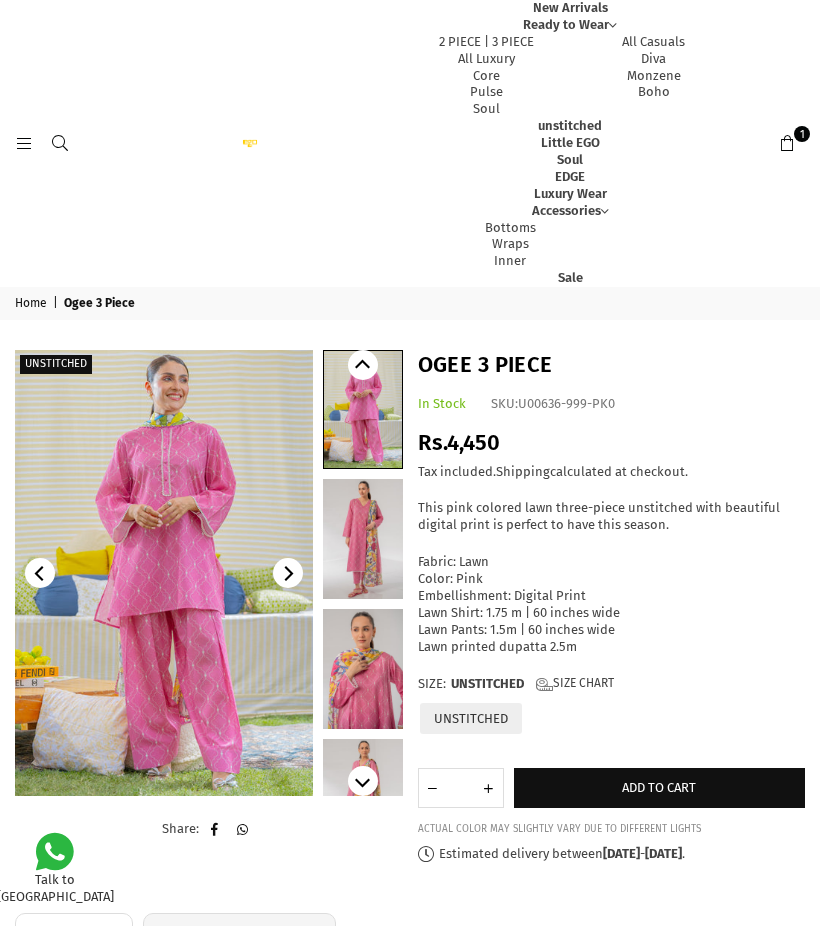click at bounding box center (164, 573) 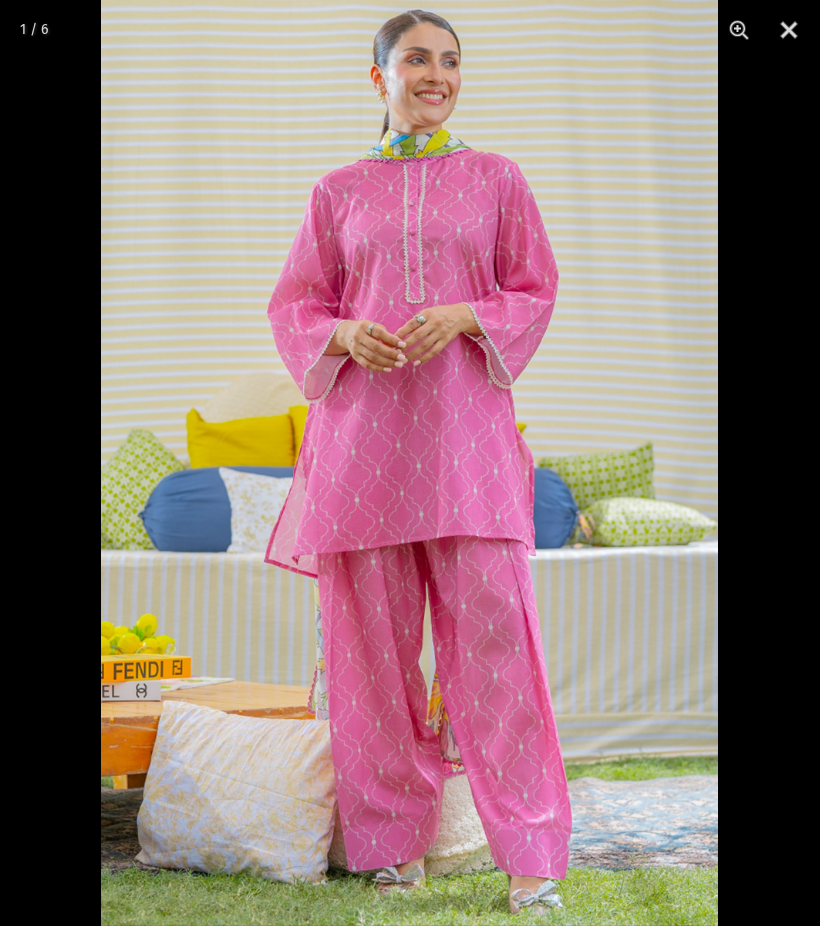 scroll, scrollTop: 0, scrollLeft: 0, axis: both 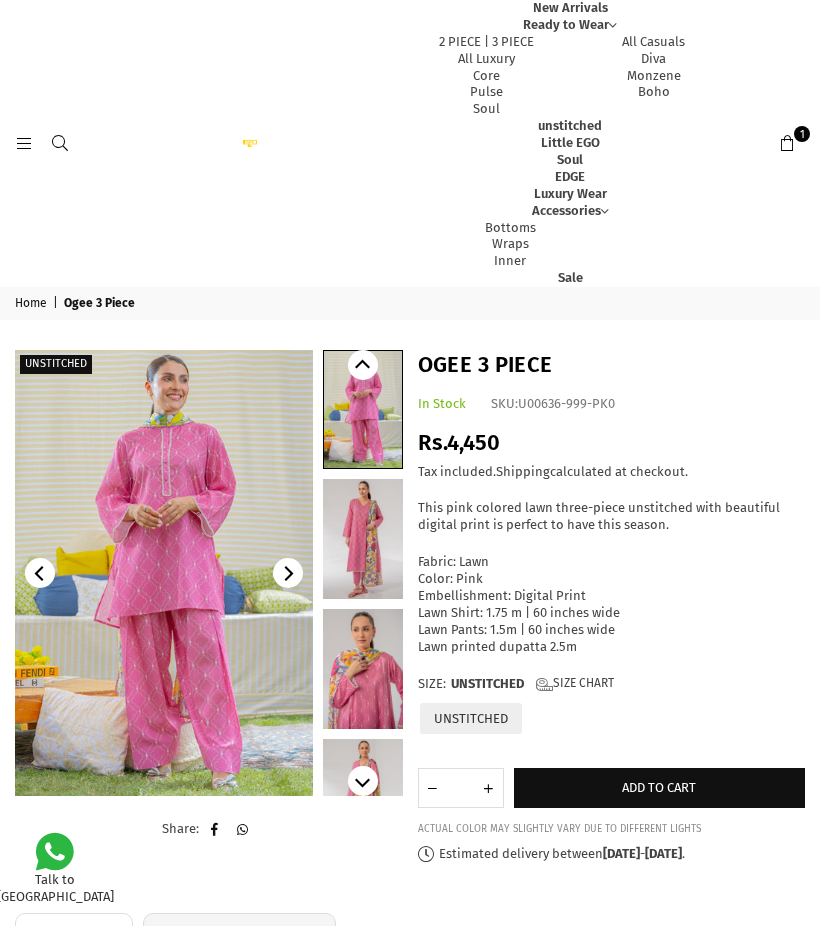 click on "1" at bounding box center (802, 134) 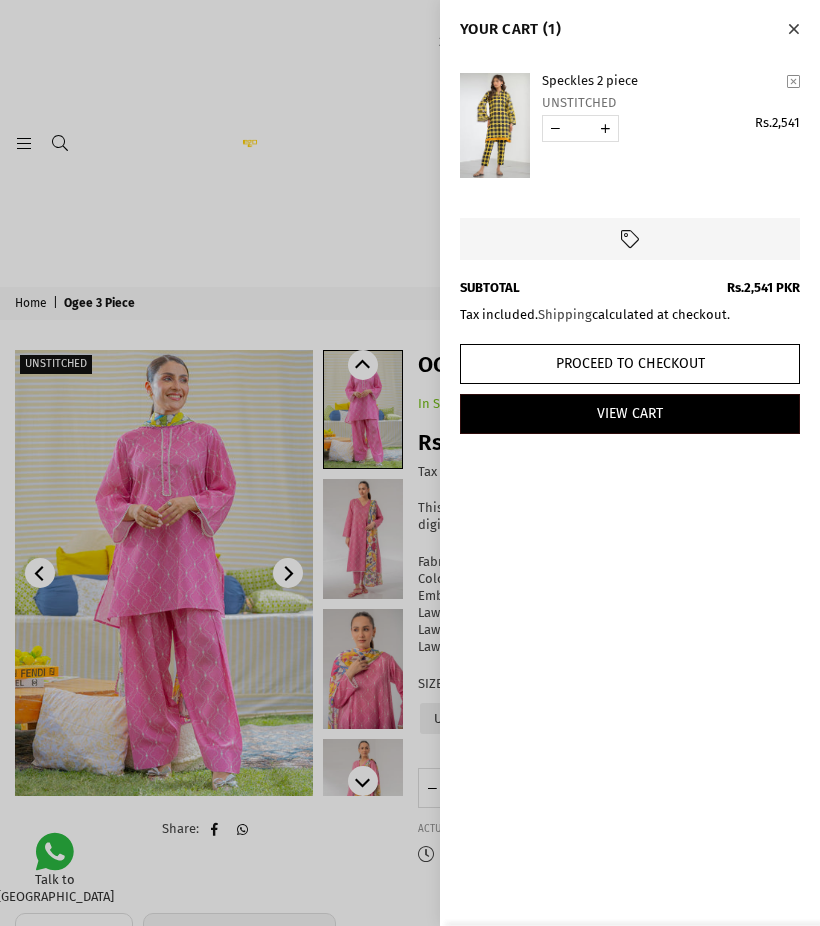 click on "Proceed to Checkout" at bounding box center [630, 364] 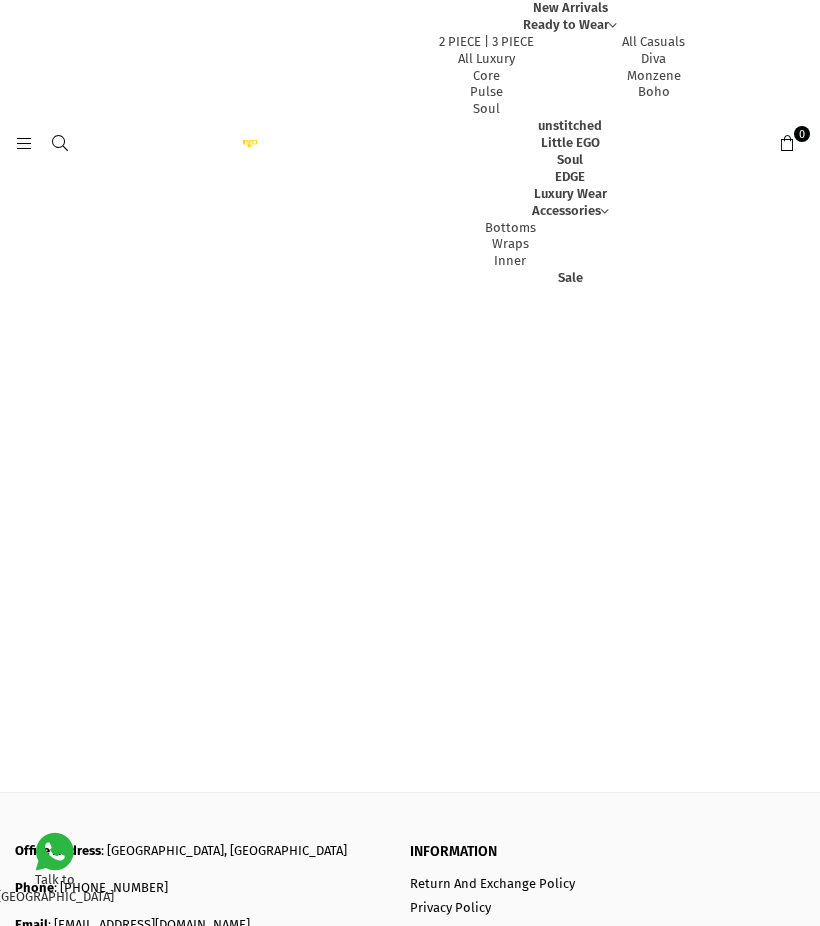 scroll, scrollTop: 0, scrollLeft: 0, axis: both 